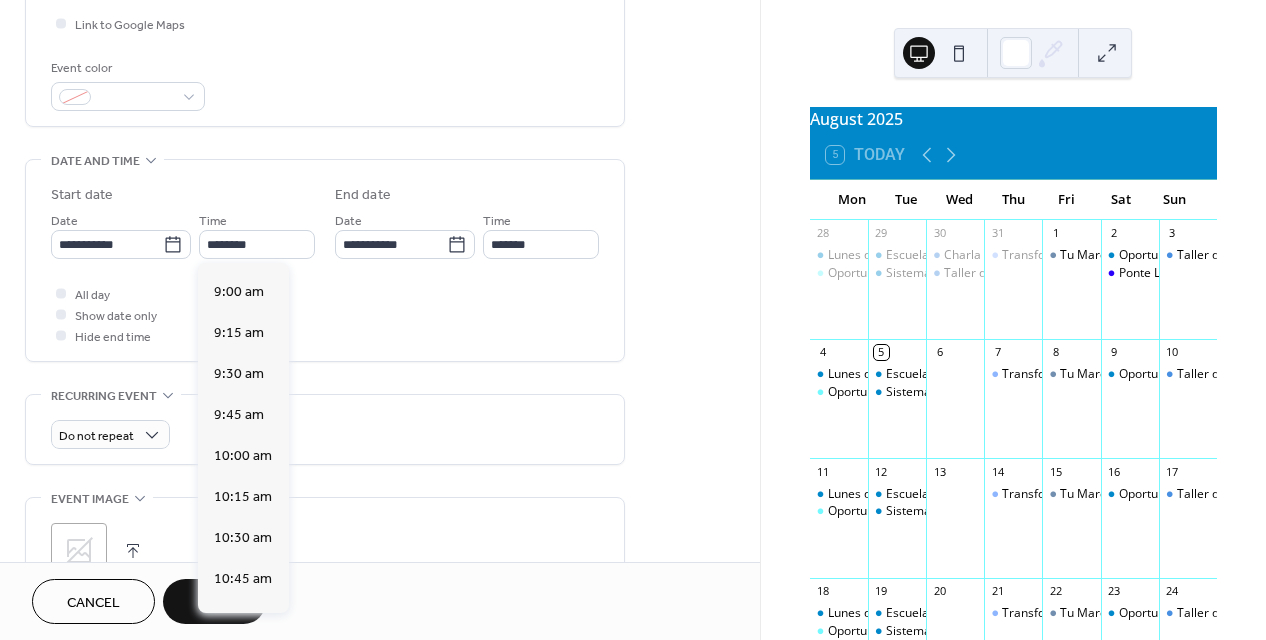 scroll, scrollTop: 1356, scrollLeft: 0, axis: vertical 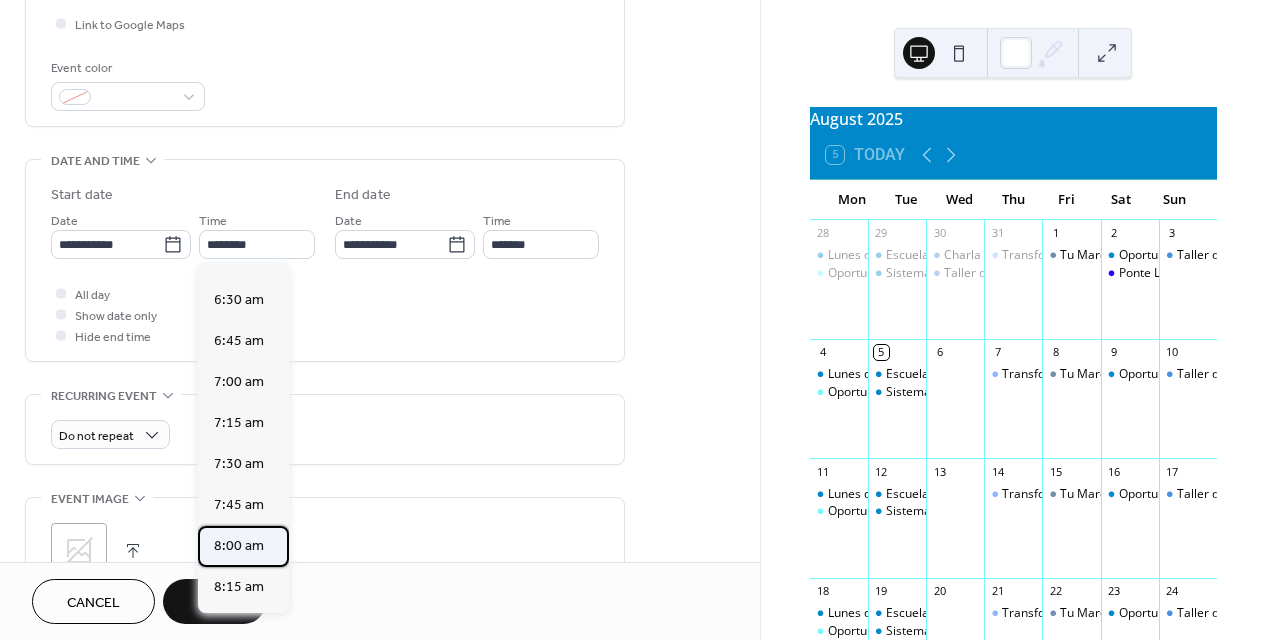 click on "8:00 am" at bounding box center (239, 546) 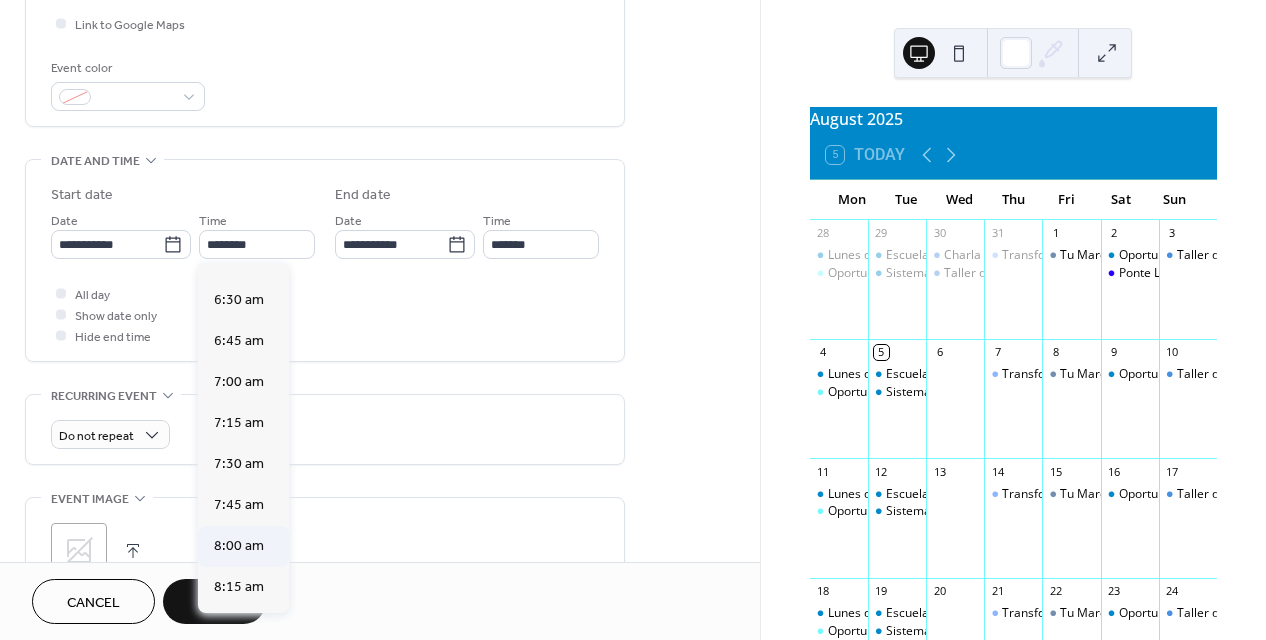 type on "*******" 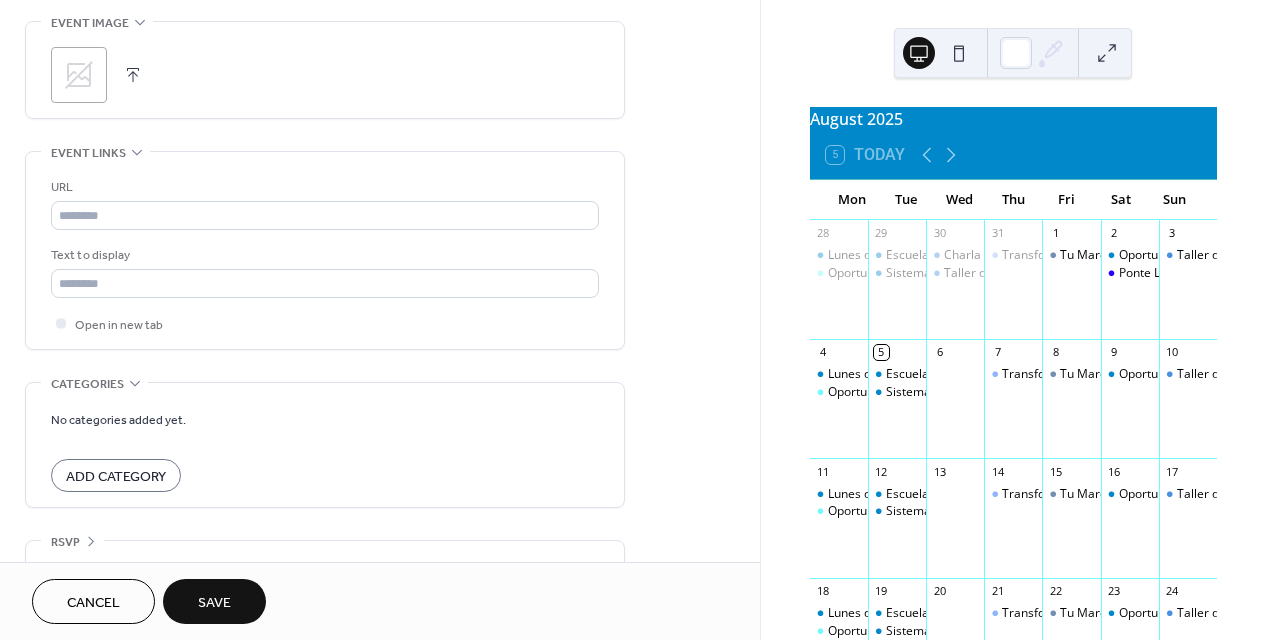 scroll, scrollTop: 984, scrollLeft: 0, axis: vertical 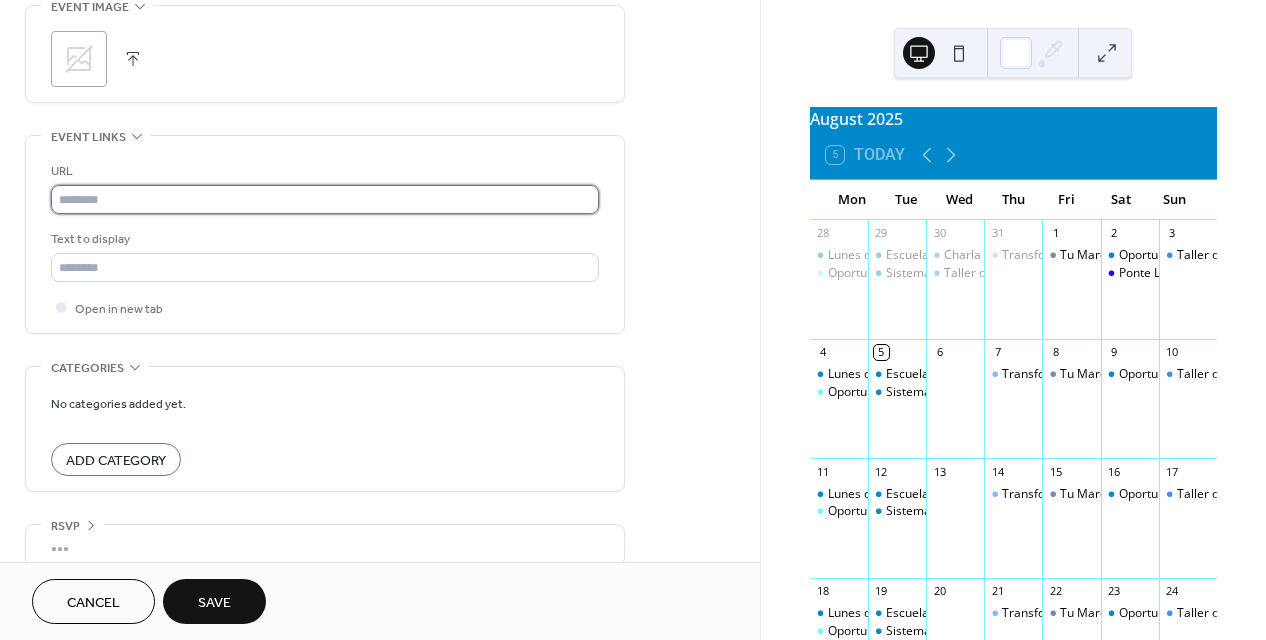 click at bounding box center [325, 199] 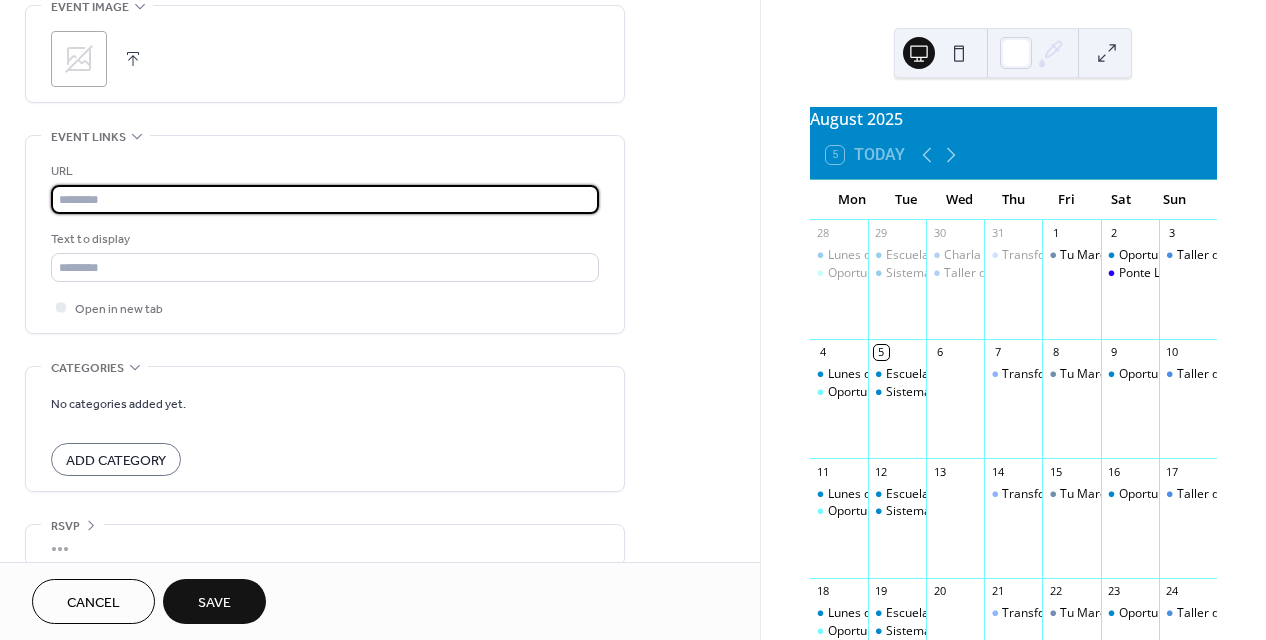 type on "**********" 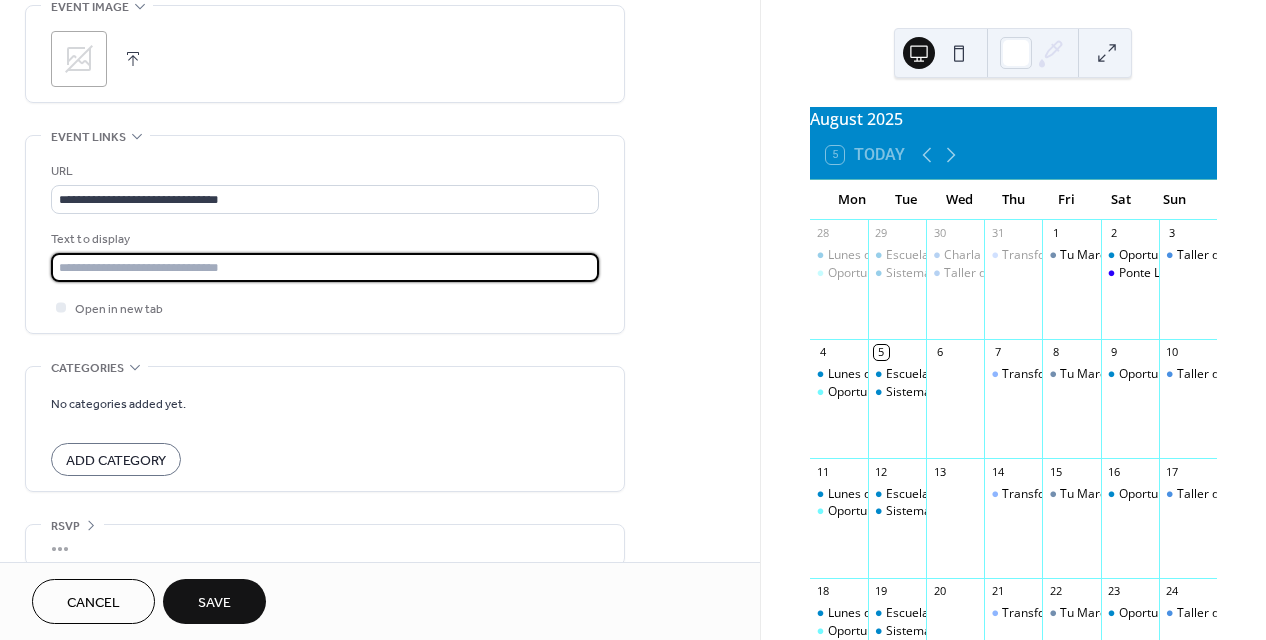 click at bounding box center [325, 267] 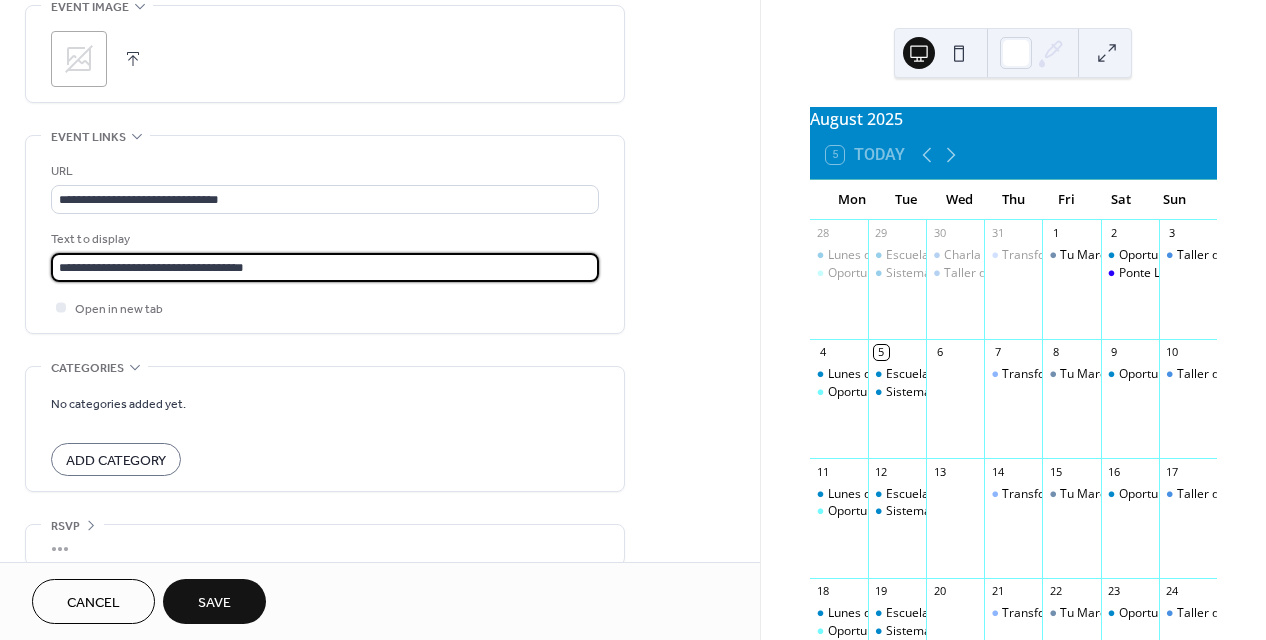 click on "**********" at bounding box center [325, 267] 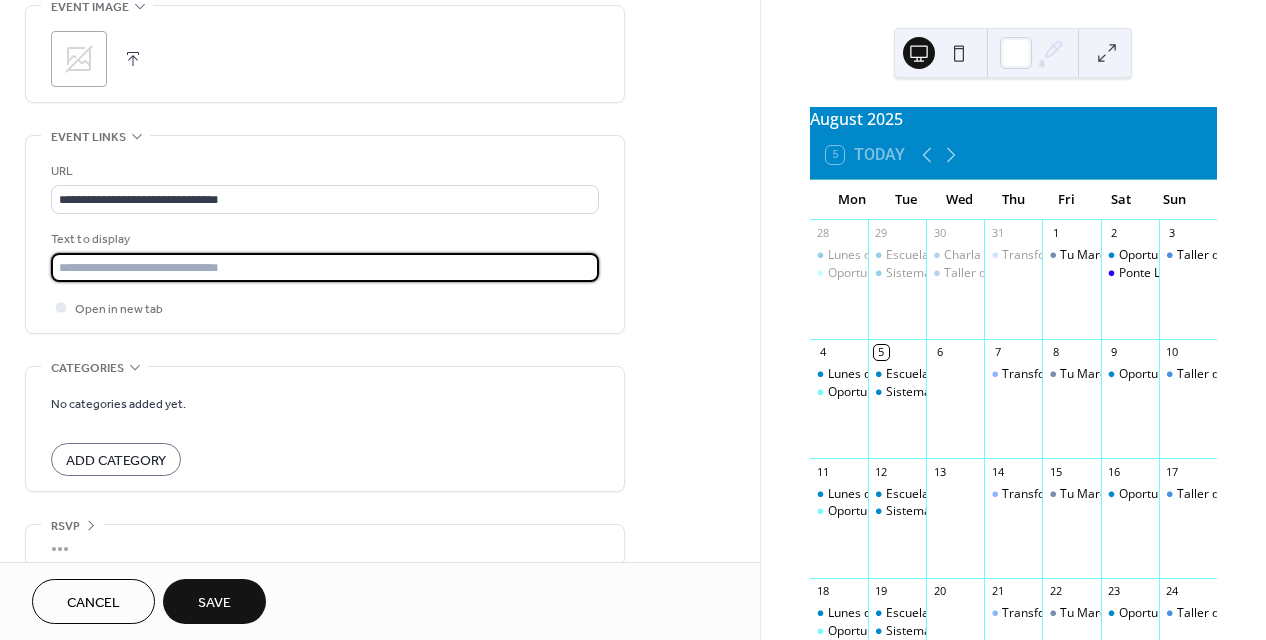 click at bounding box center [325, 267] 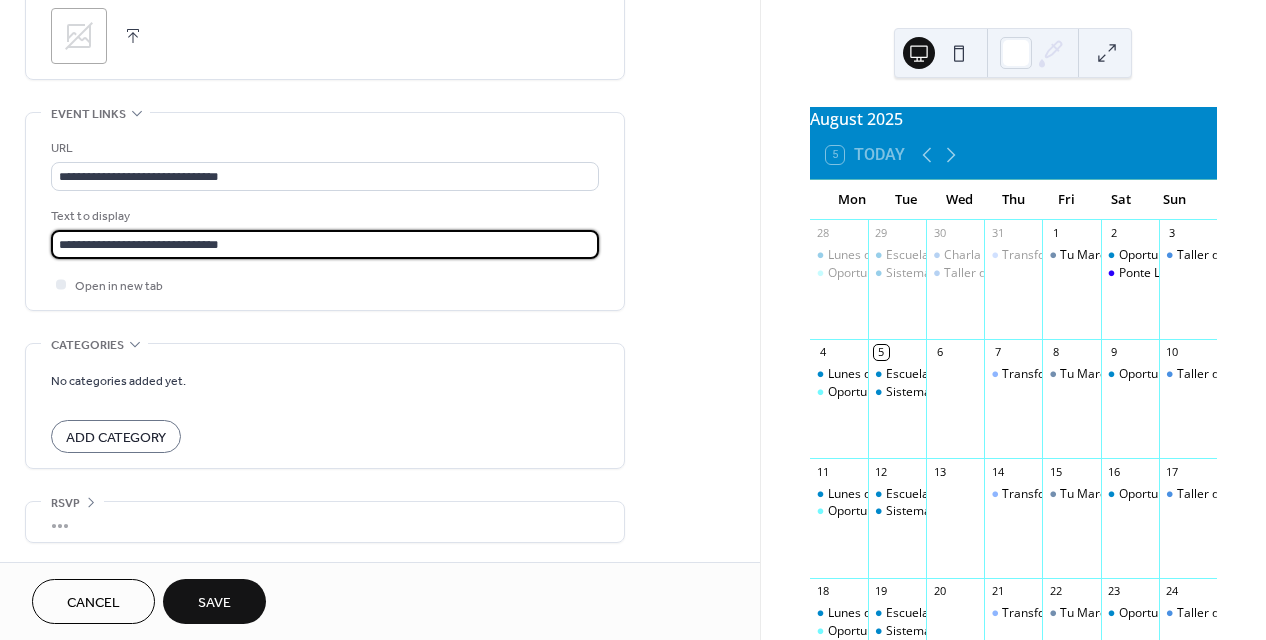 scroll, scrollTop: 1008, scrollLeft: 0, axis: vertical 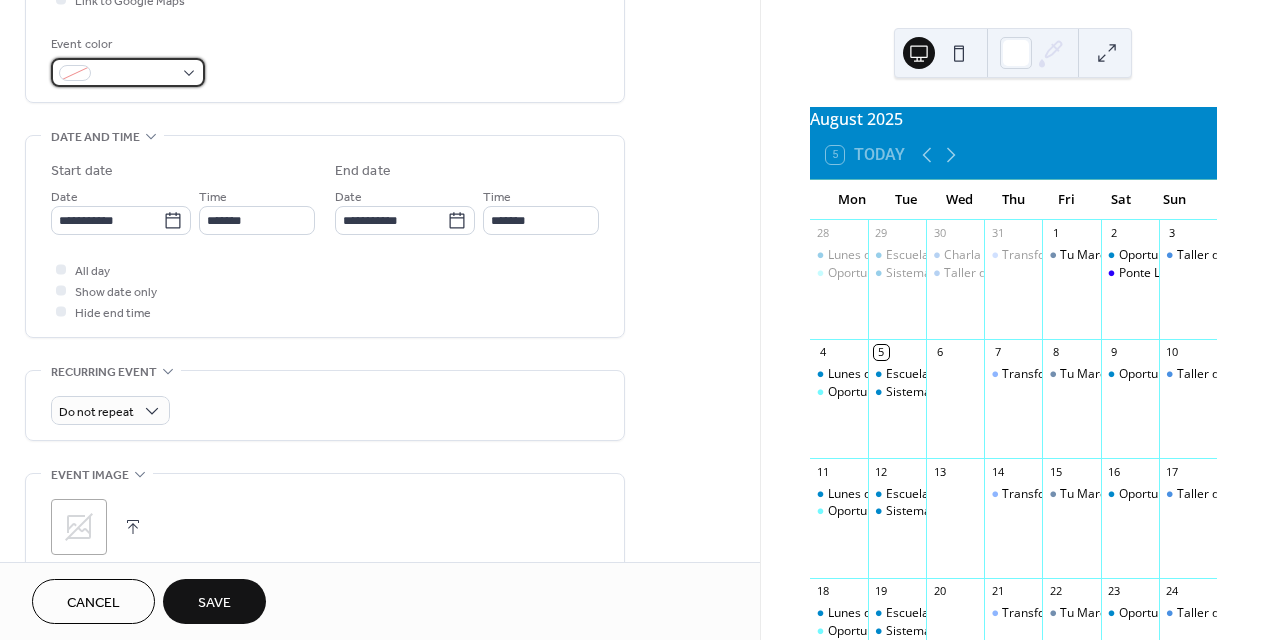 click at bounding box center [128, 72] 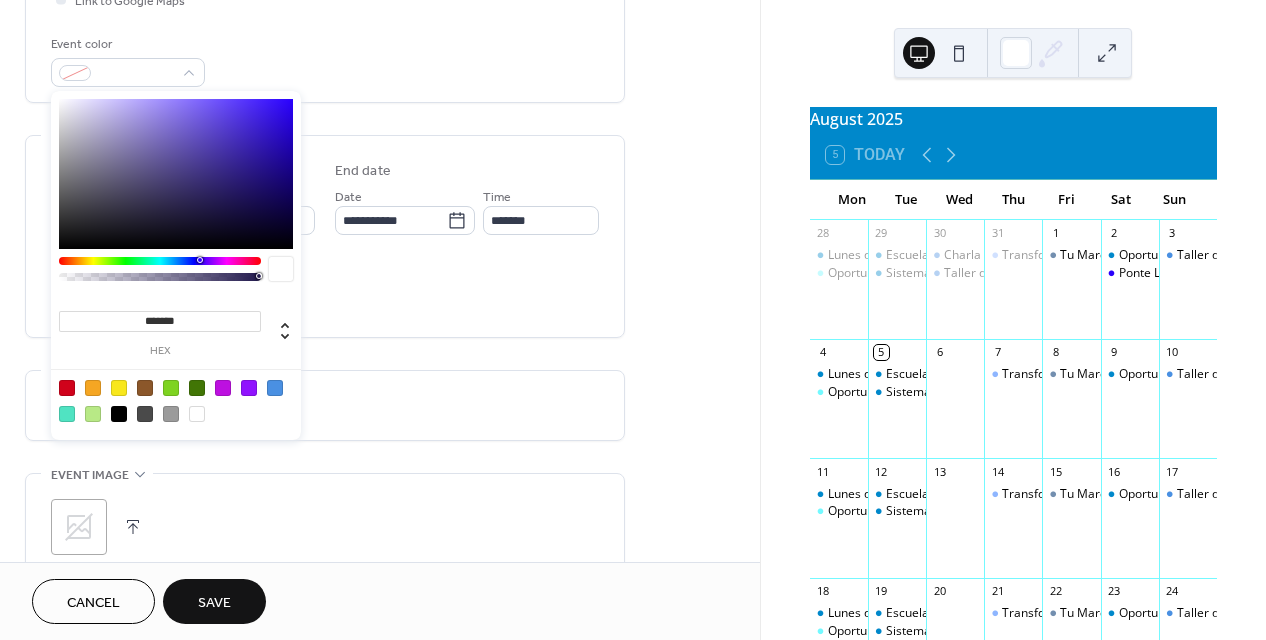 click on "******* hex" at bounding box center (176, 265) 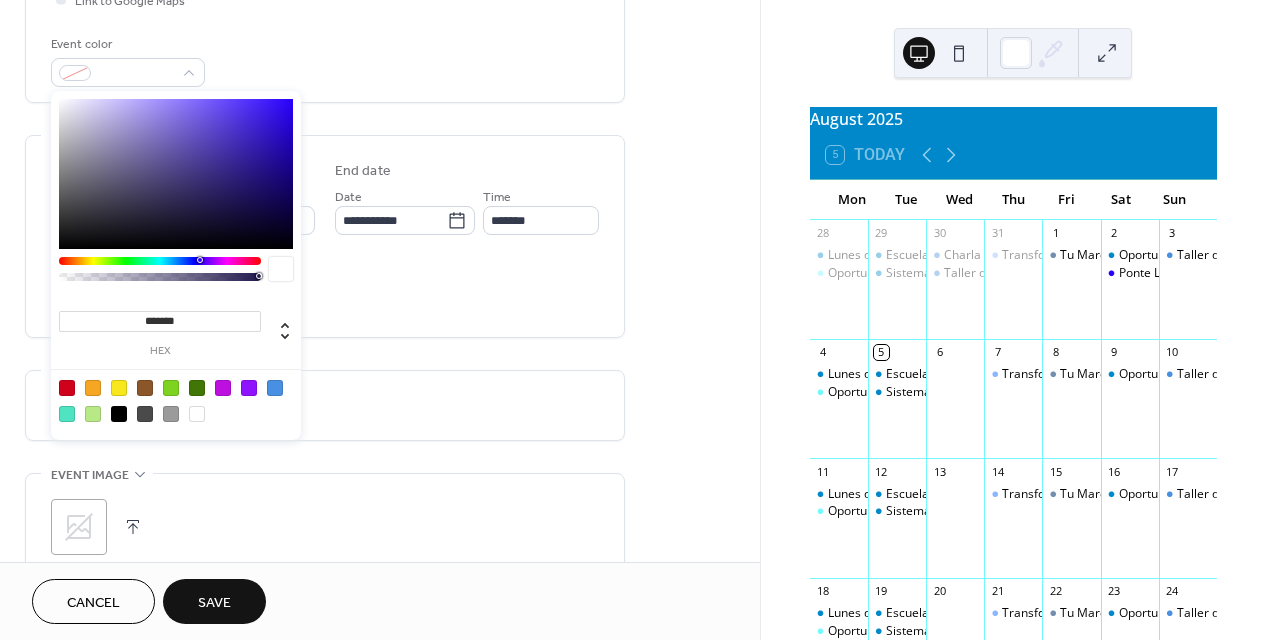 click at bounding box center (176, 174) 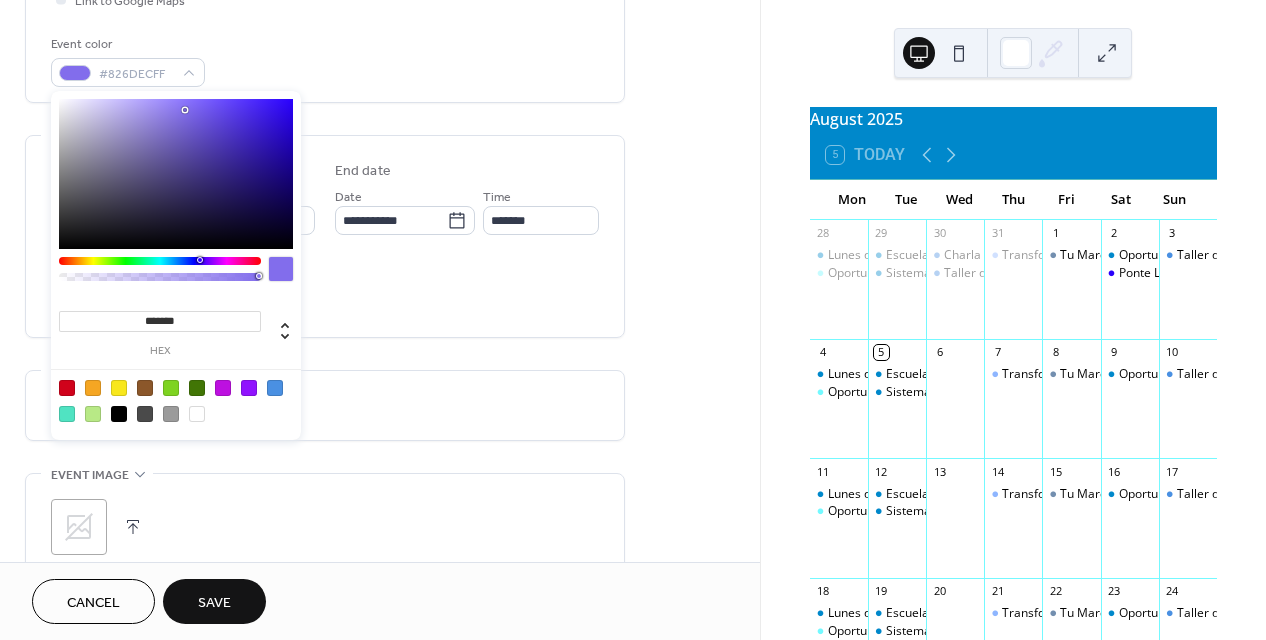type on "*******" 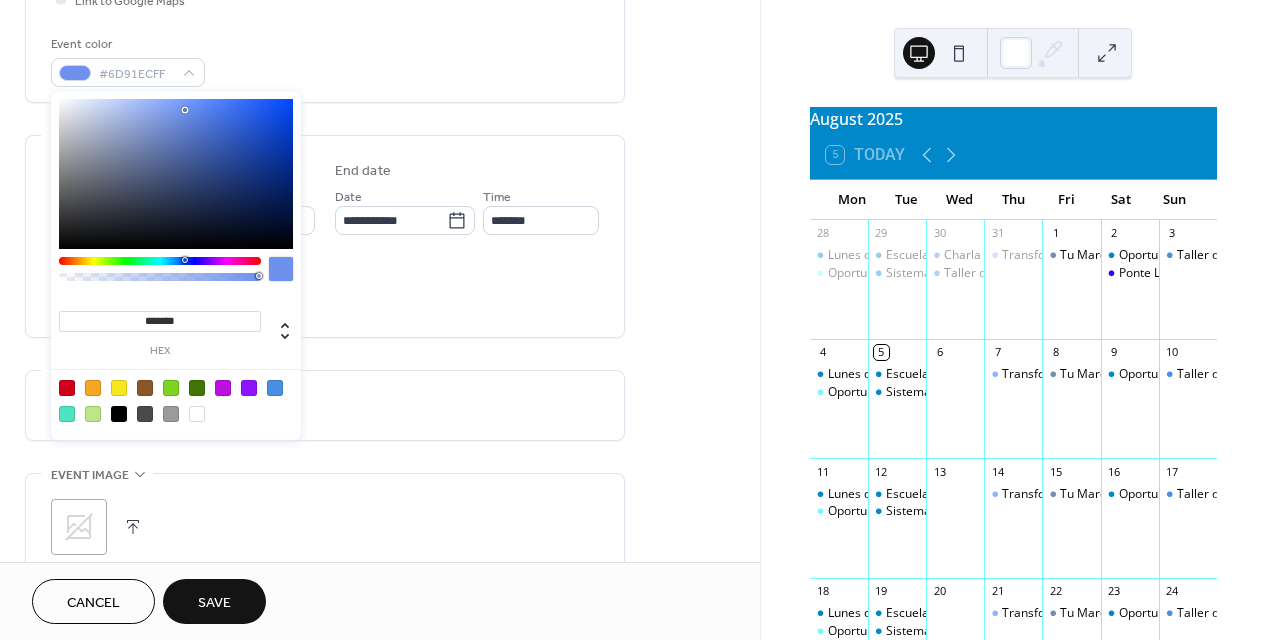 click on "Save" at bounding box center [214, 603] 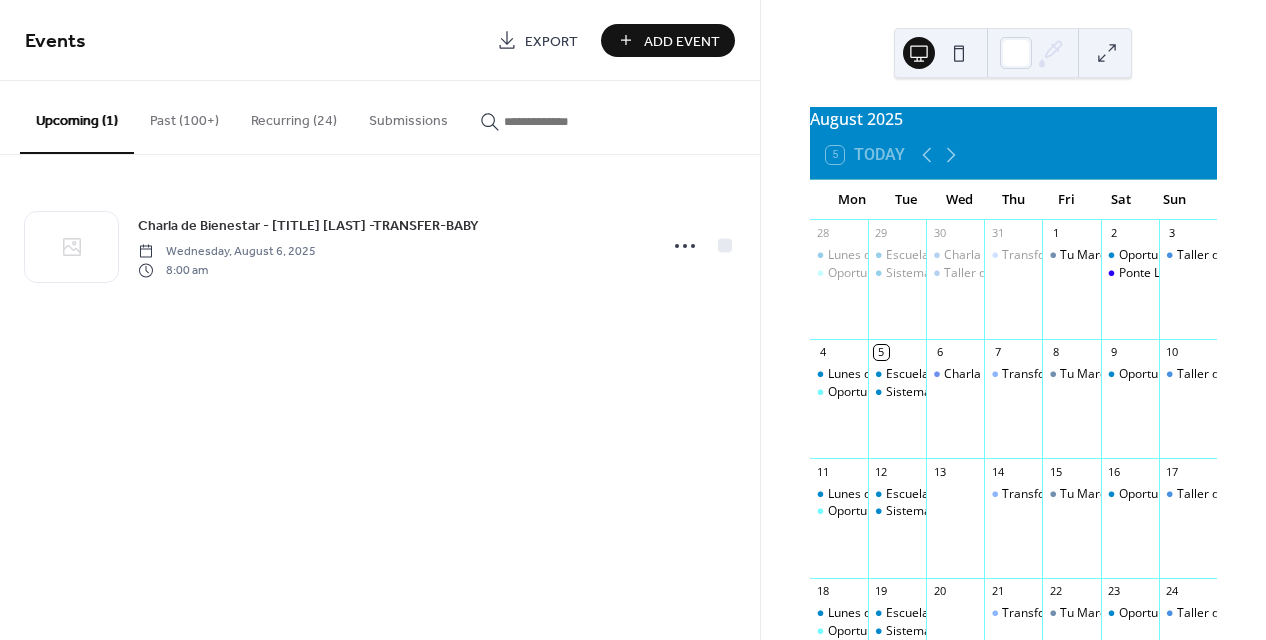 click on "Add Event" at bounding box center (682, 41) 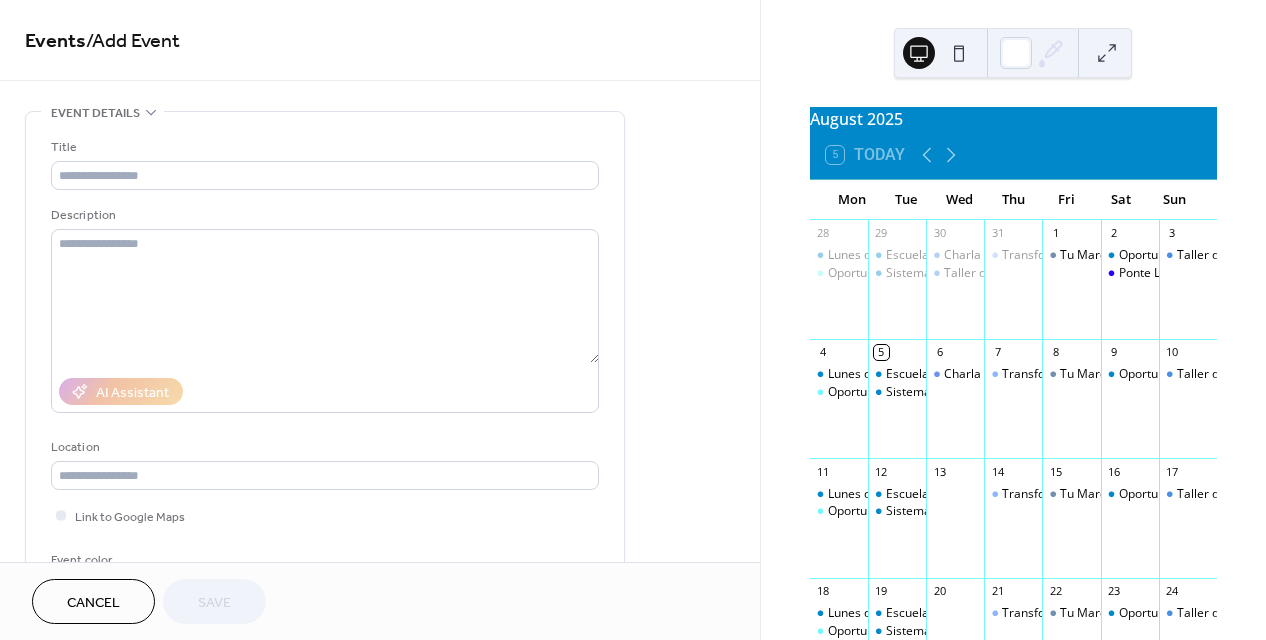 click on "Events  /  Add Event" at bounding box center (380, 42) 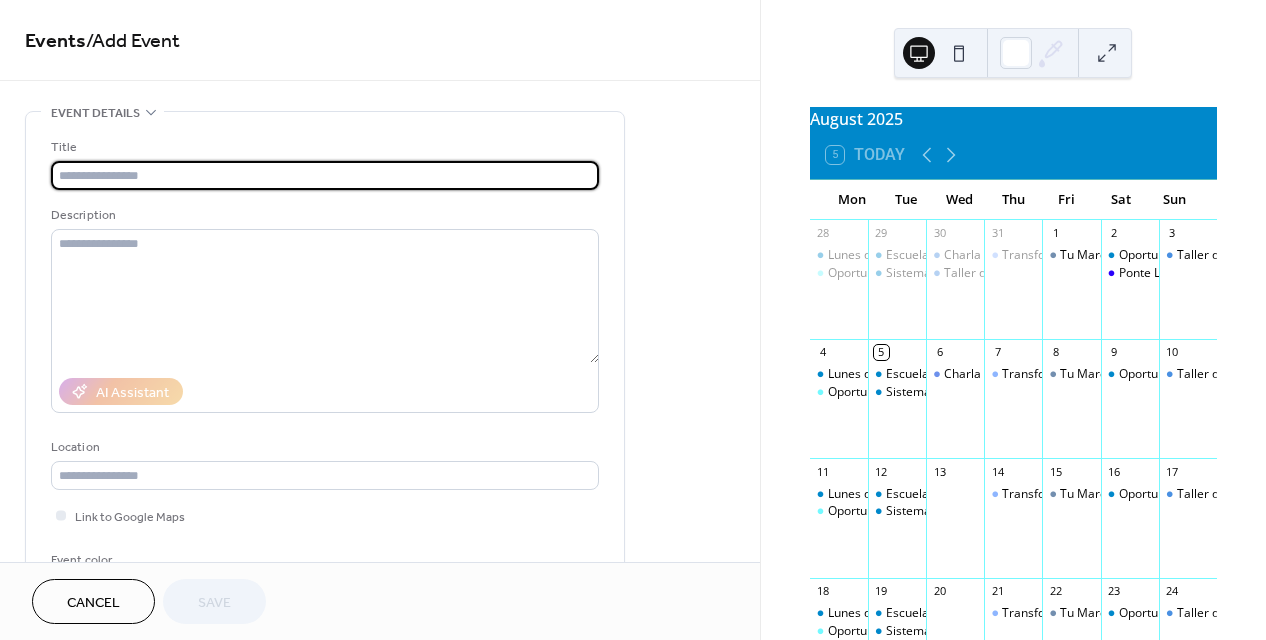 click at bounding box center [325, 175] 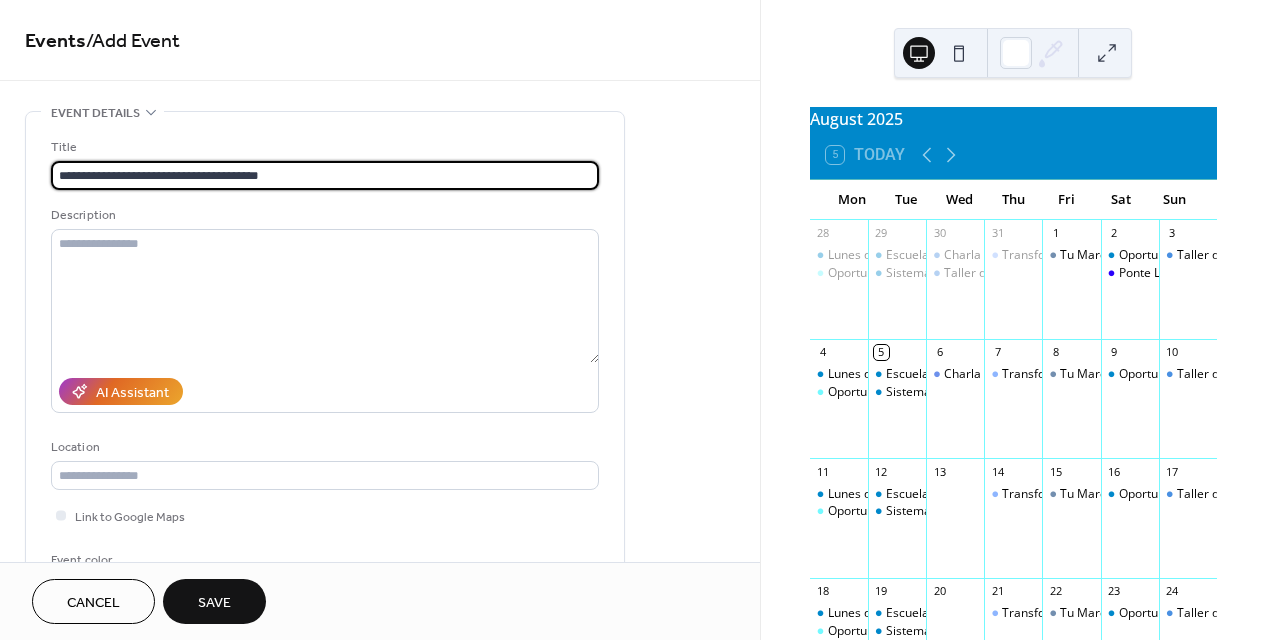 type on "**********" 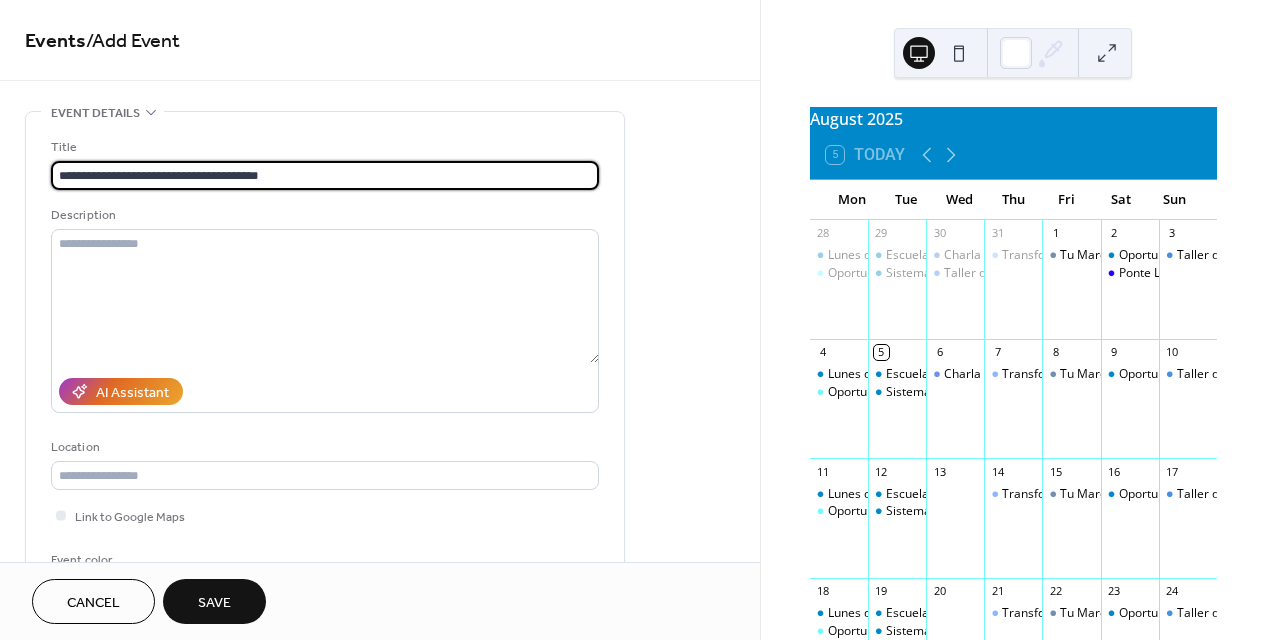 click on "Save" at bounding box center (214, 603) 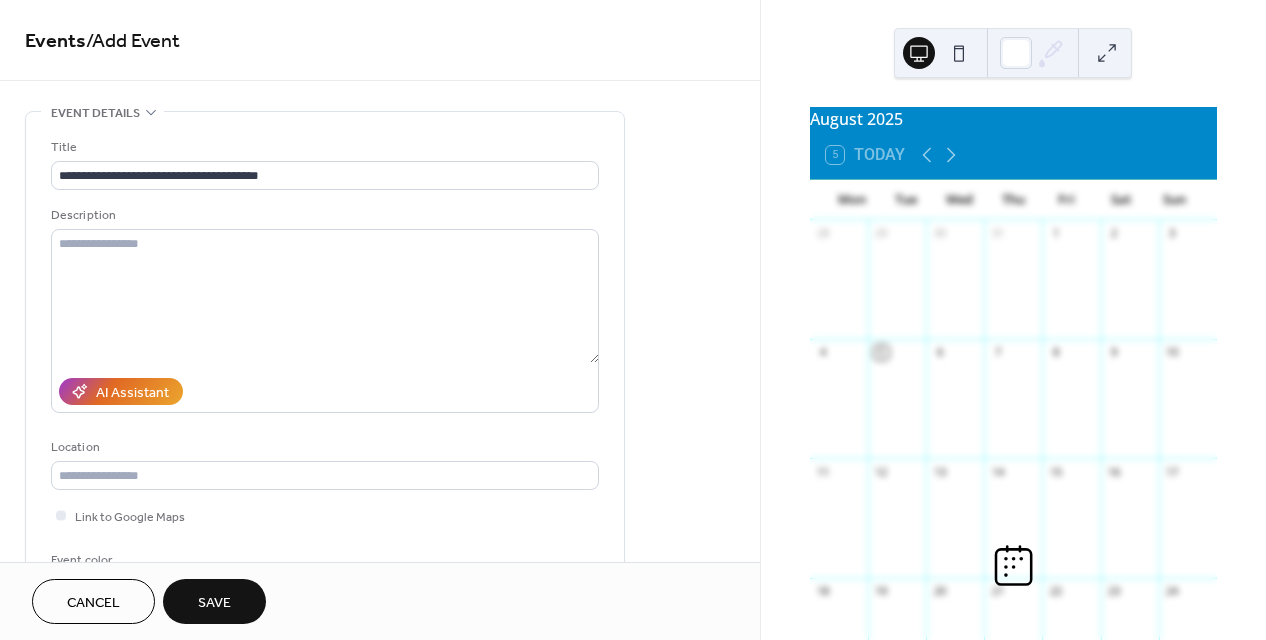 click on "[MONTH] [YEAR] 5 Today Mon Tue Wed Thu Fri Sat Sun 28 29 30 31 1 2 3 4 5 6 7 8 9 10 11 12 13 14 15 16 17 18 19 20 21 22 23 24 25 26 27 28 29 30 31 1 2 3 4 5 6 7 Subscribe" at bounding box center (1013, 320) 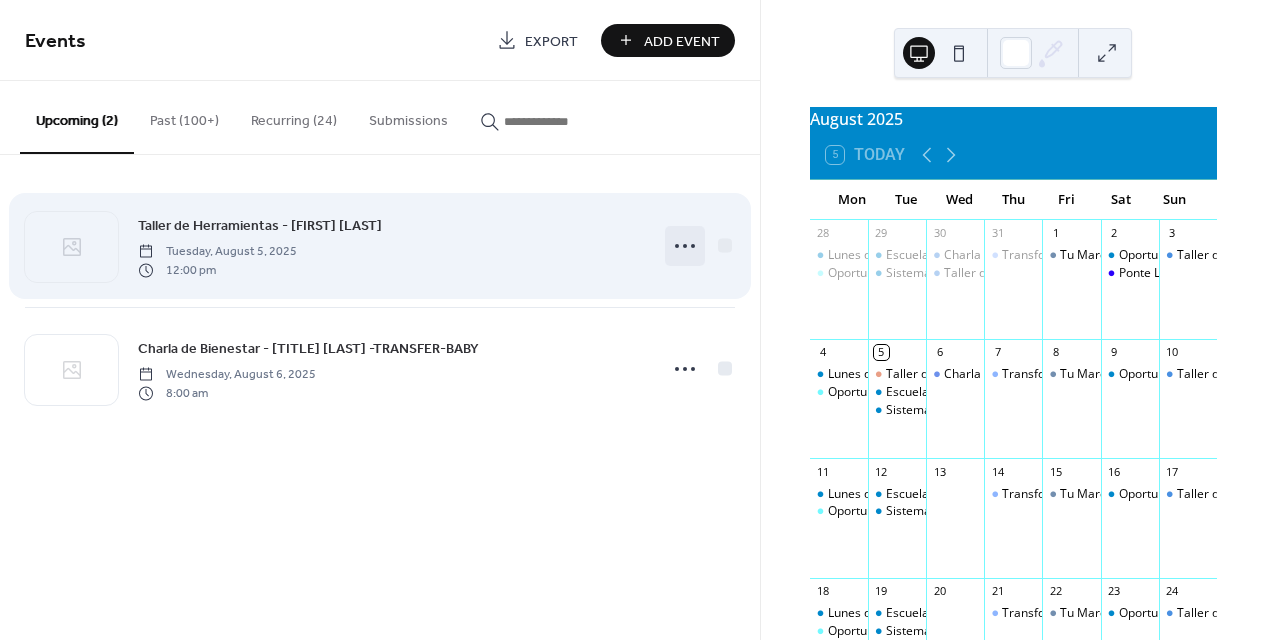 click 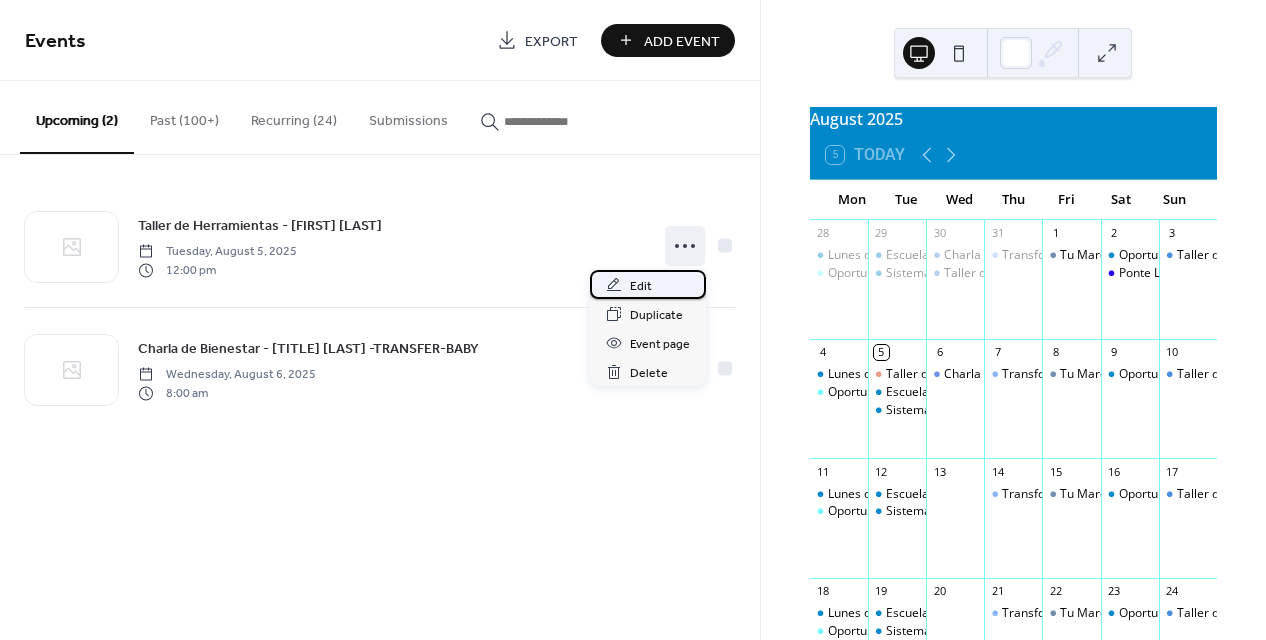 click on "Edit" at bounding box center [648, 284] 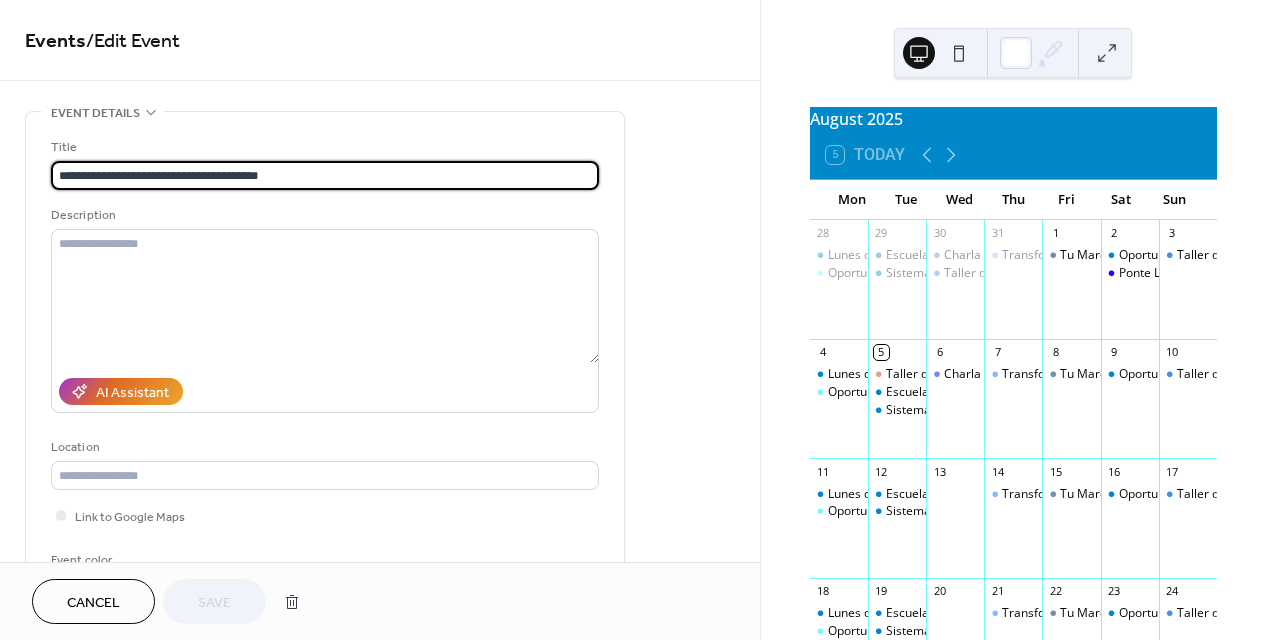 scroll, scrollTop: 492, scrollLeft: 0, axis: vertical 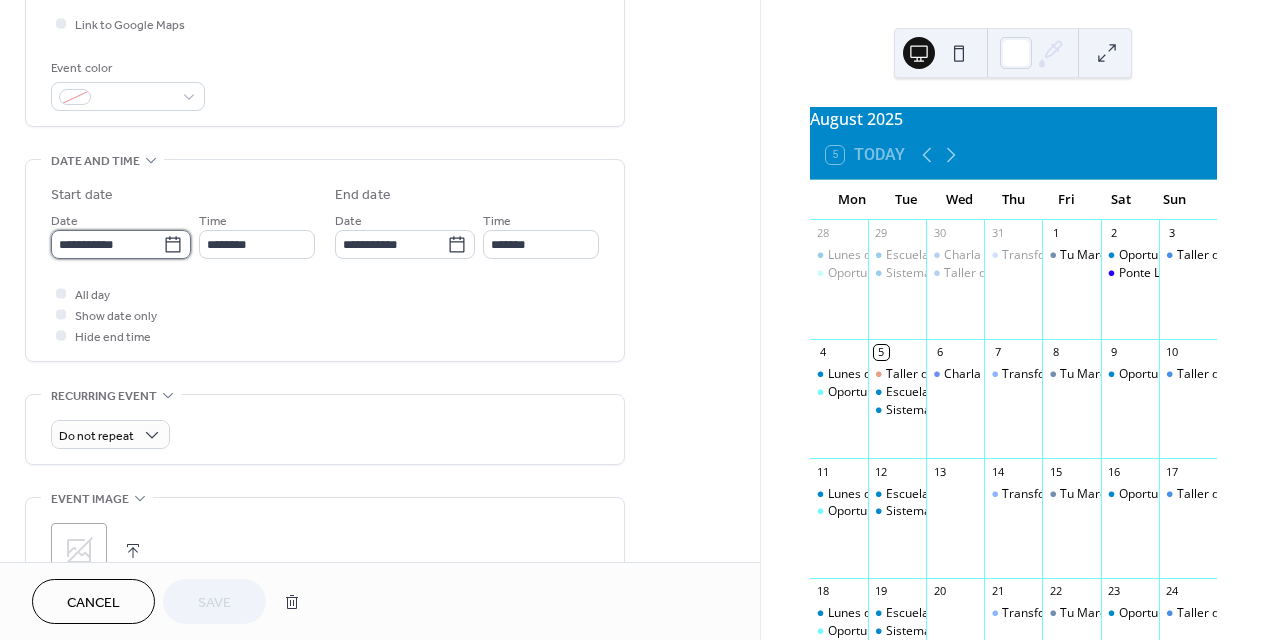 click on "**********" at bounding box center [107, 244] 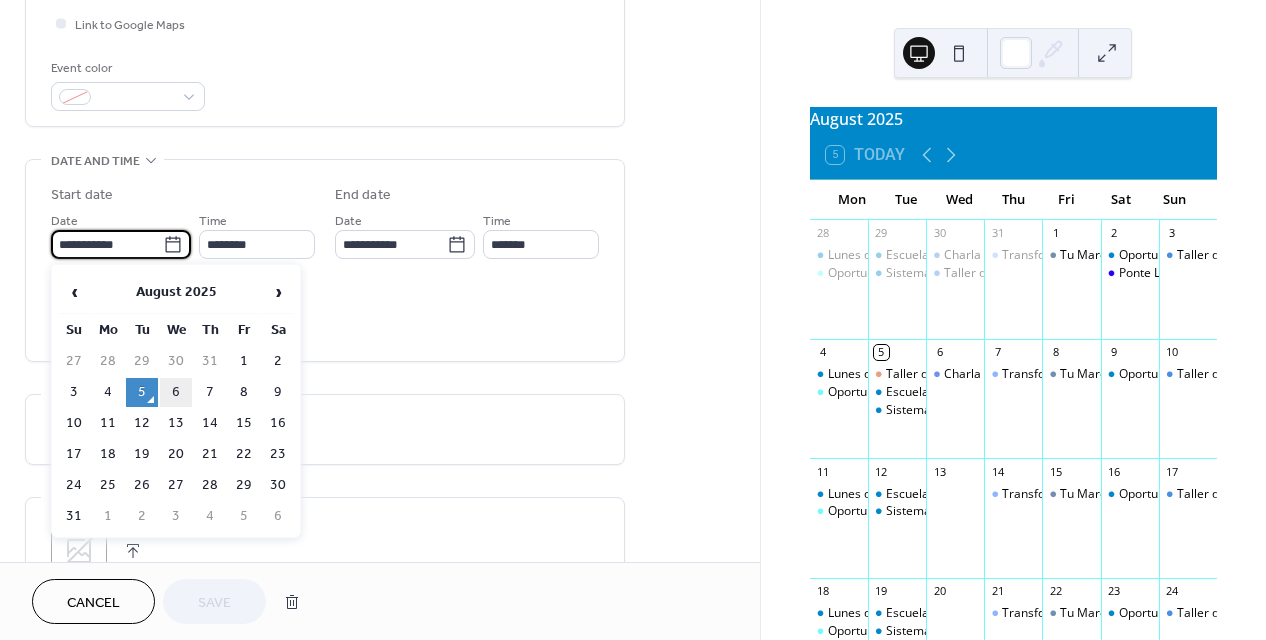 click on "6" at bounding box center (176, 392) 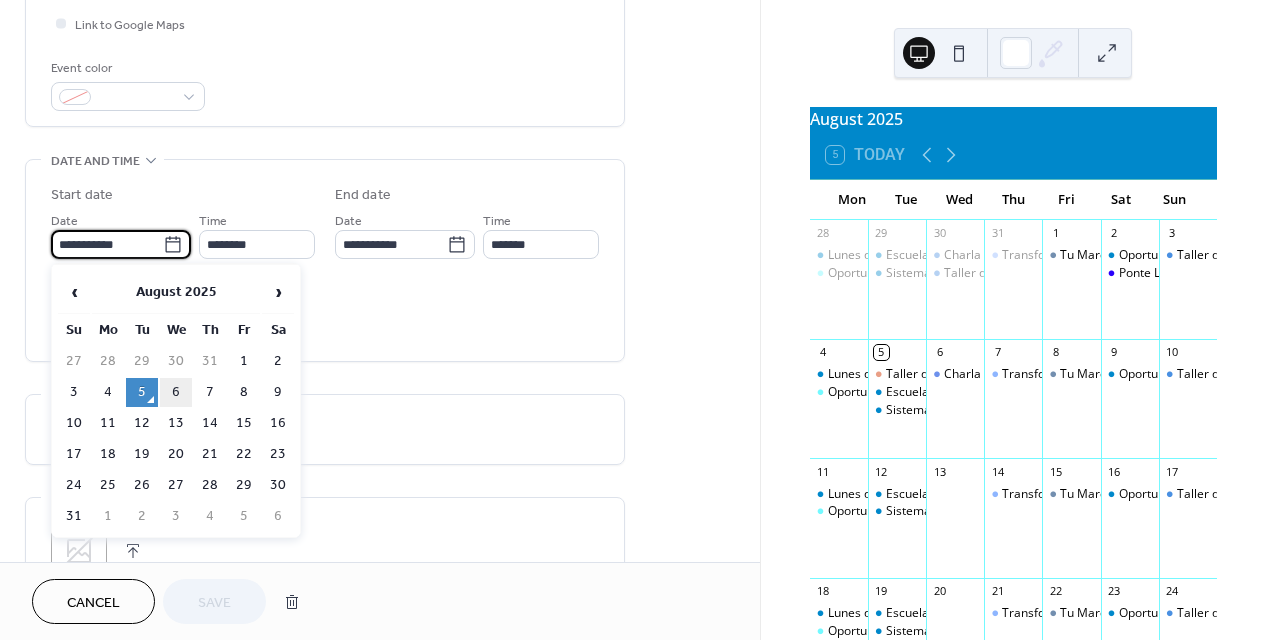 type on "**********" 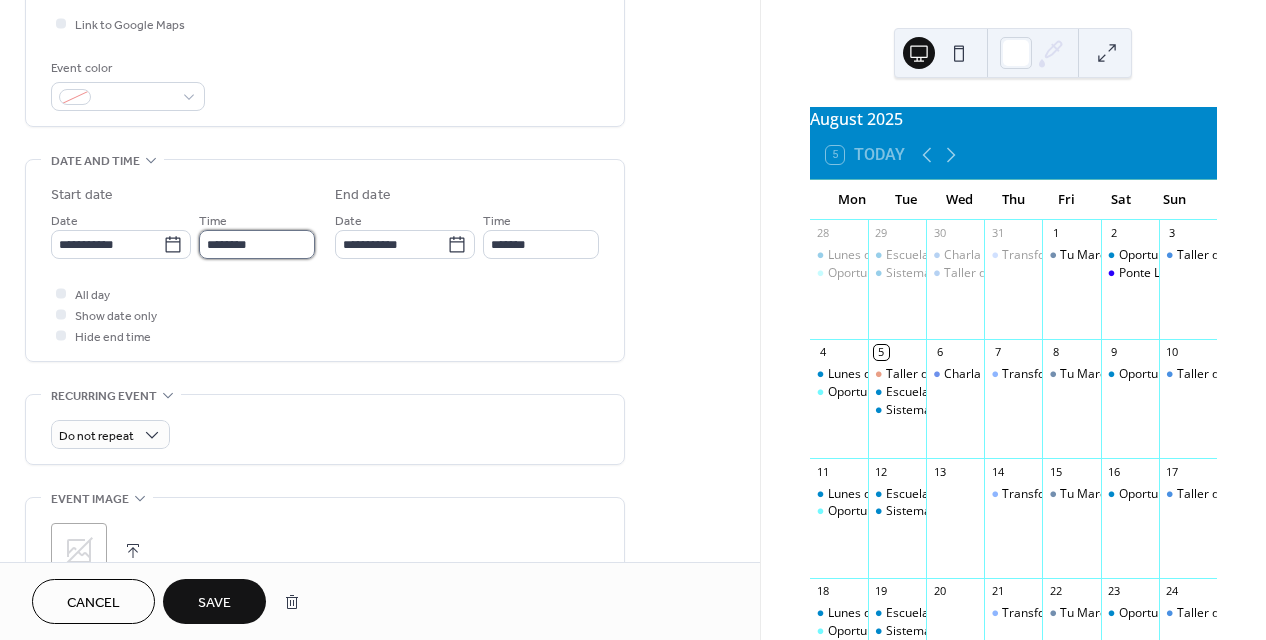 click on "********" at bounding box center [257, 244] 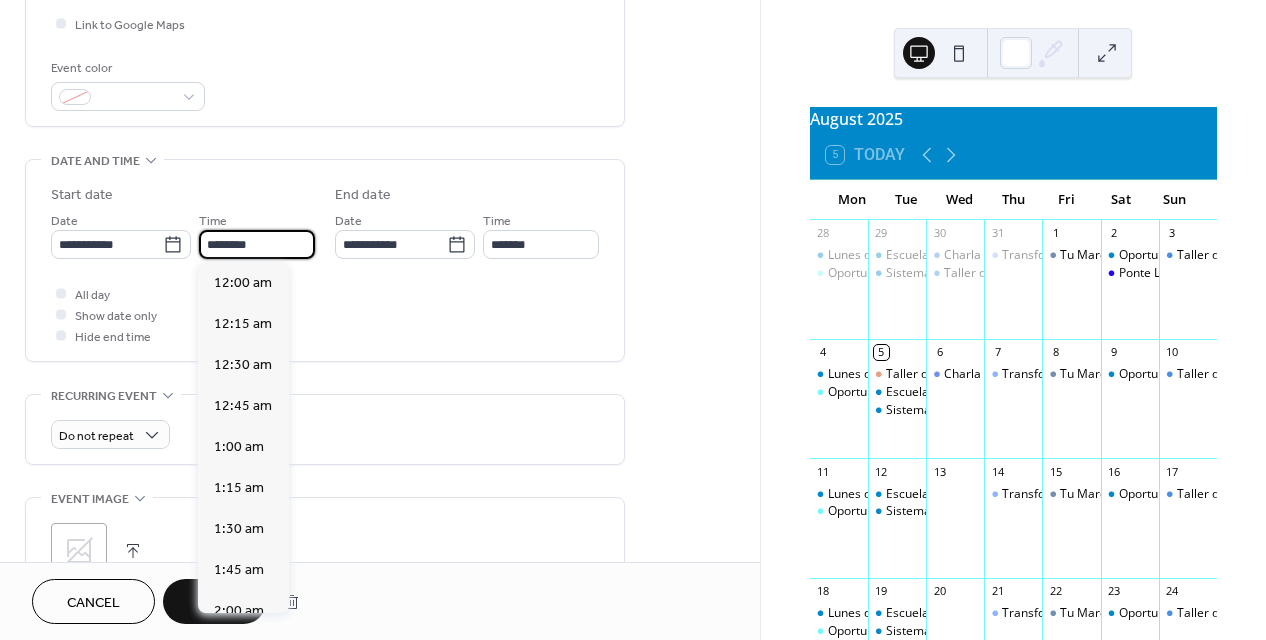 scroll, scrollTop: 1968, scrollLeft: 0, axis: vertical 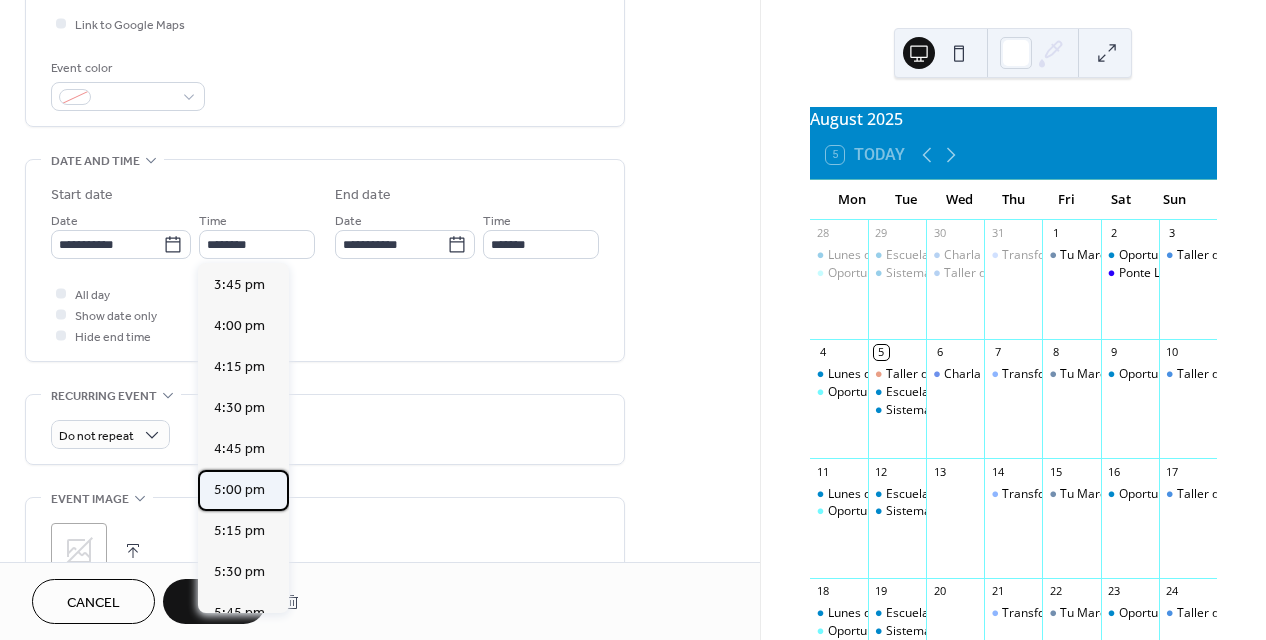 click on "5:00 pm" at bounding box center [239, 490] 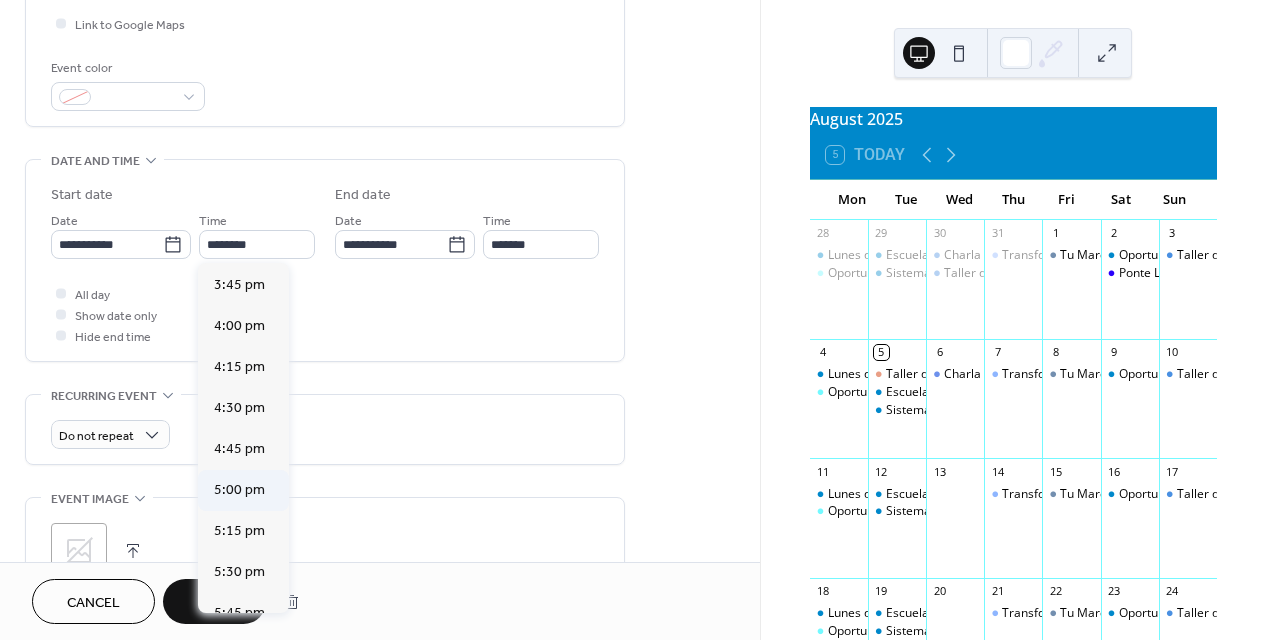 type on "*******" 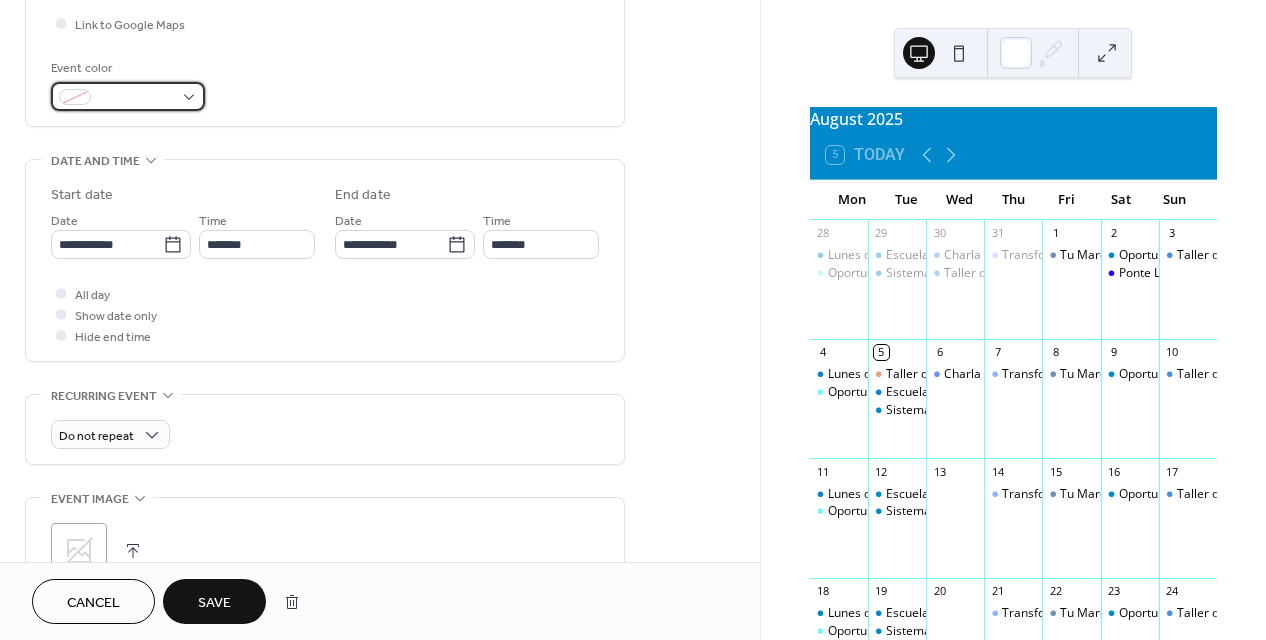 click at bounding box center [128, 96] 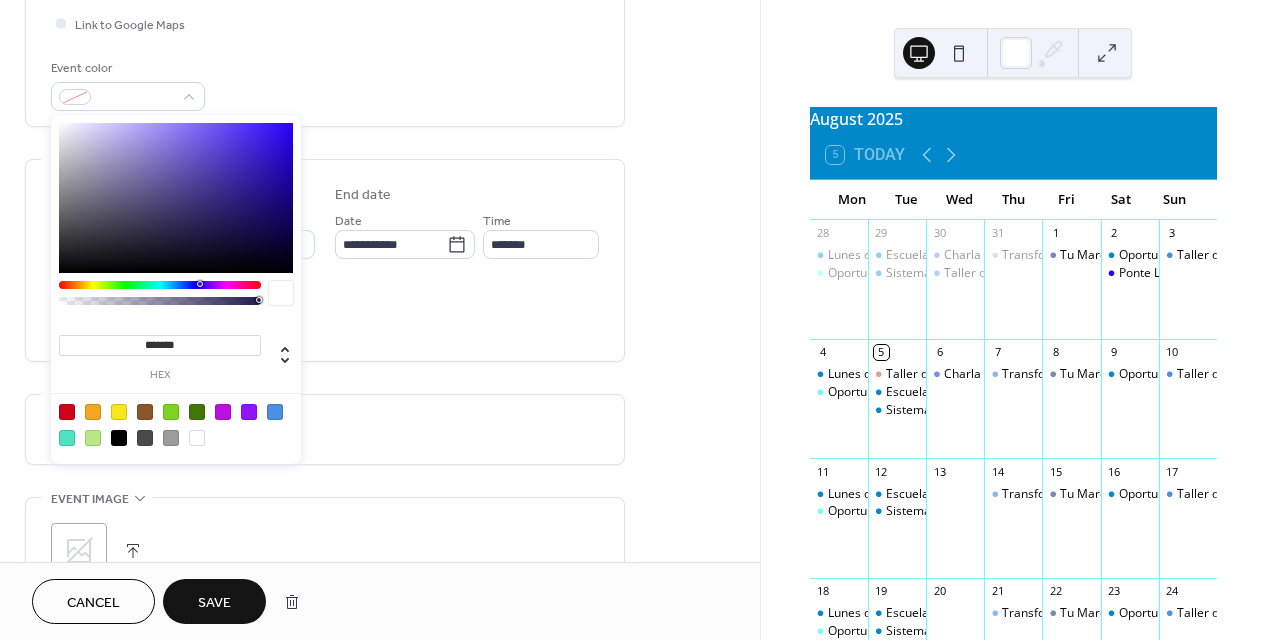 click at bounding box center (176, 198) 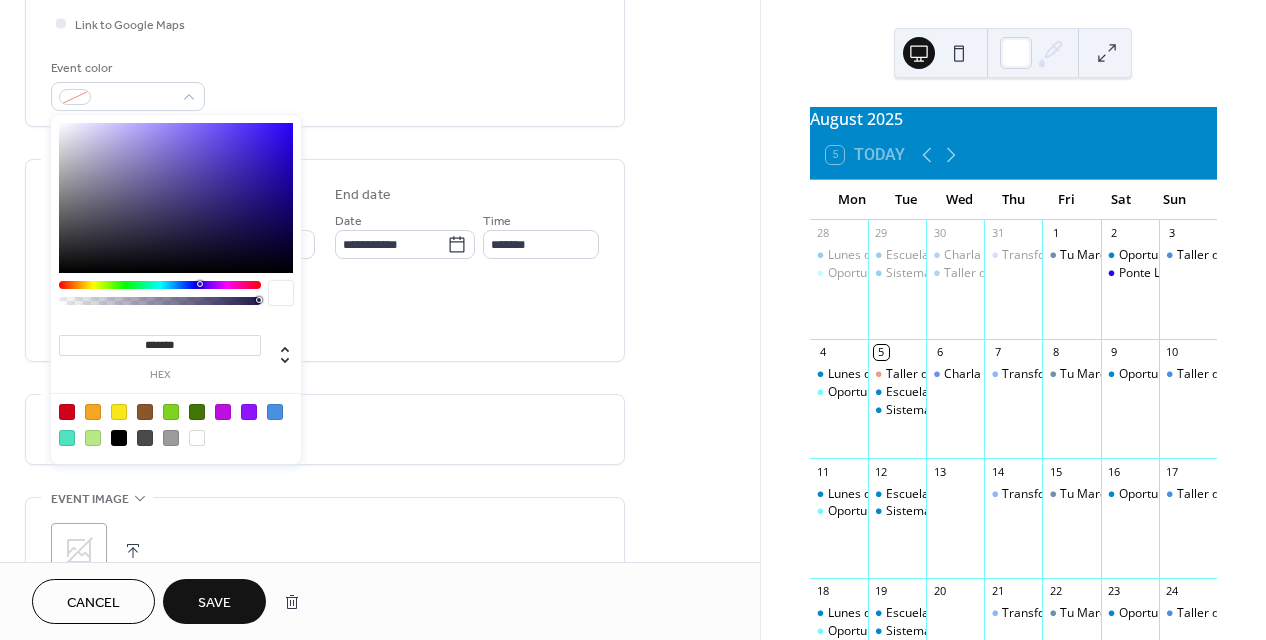 type on "*******" 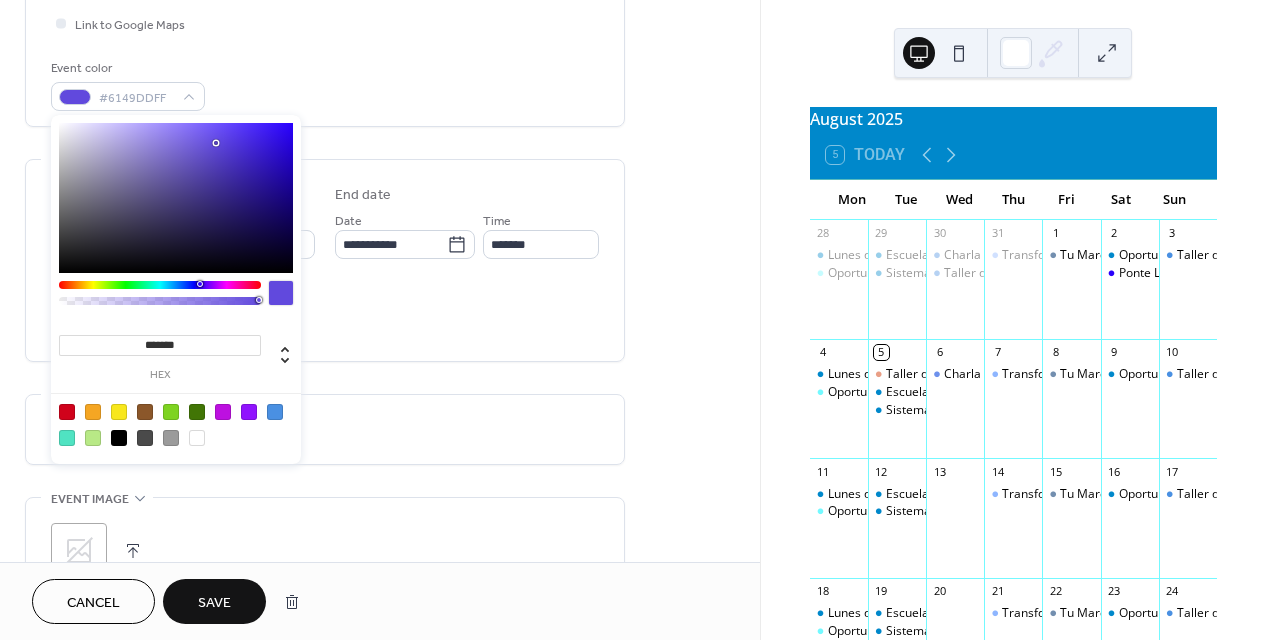 scroll, scrollTop: 984, scrollLeft: 0, axis: vertical 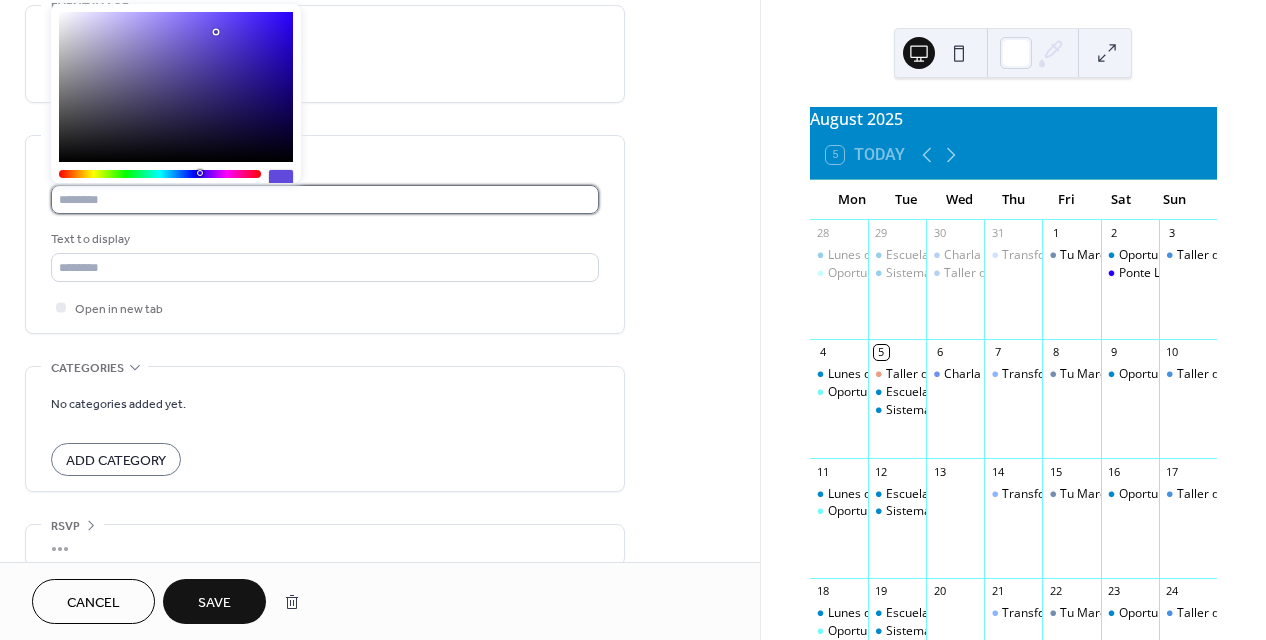 click at bounding box center (325, 199) 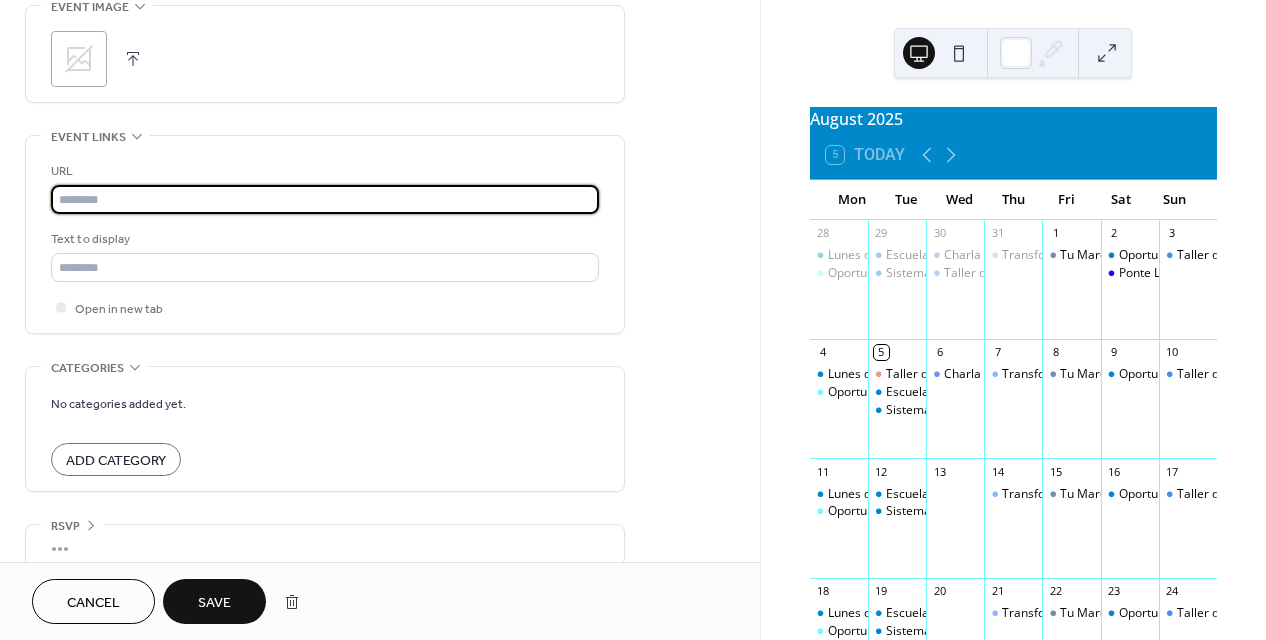 type on "**********" 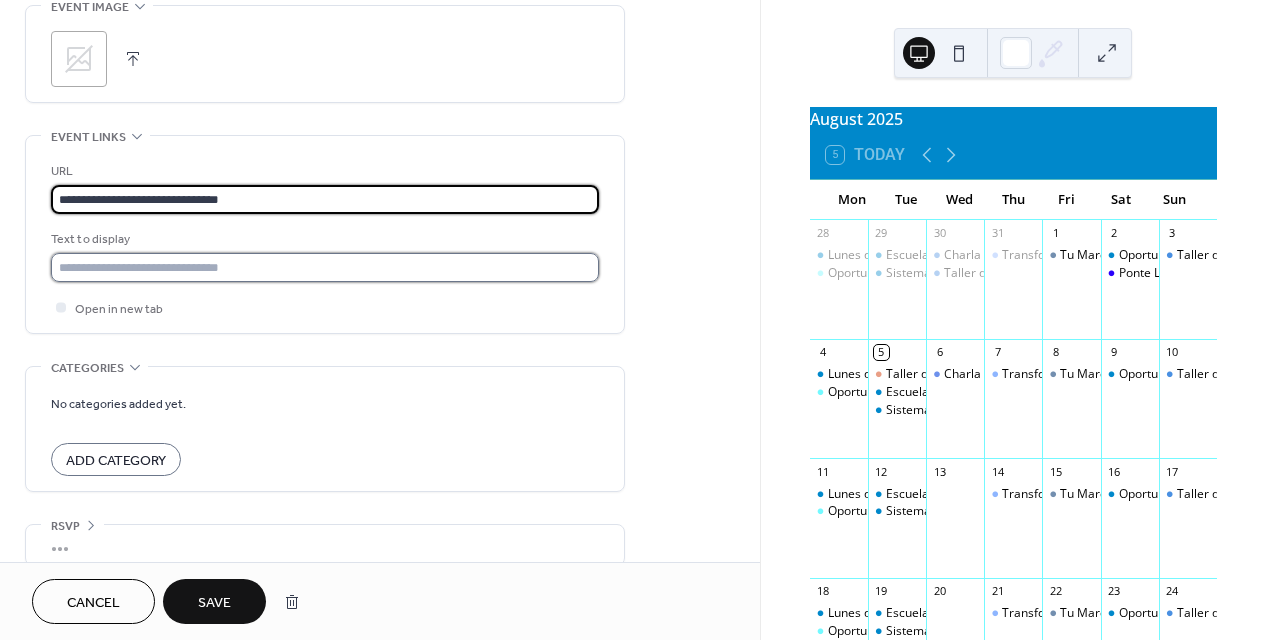 click at bounding box center [325, 267] 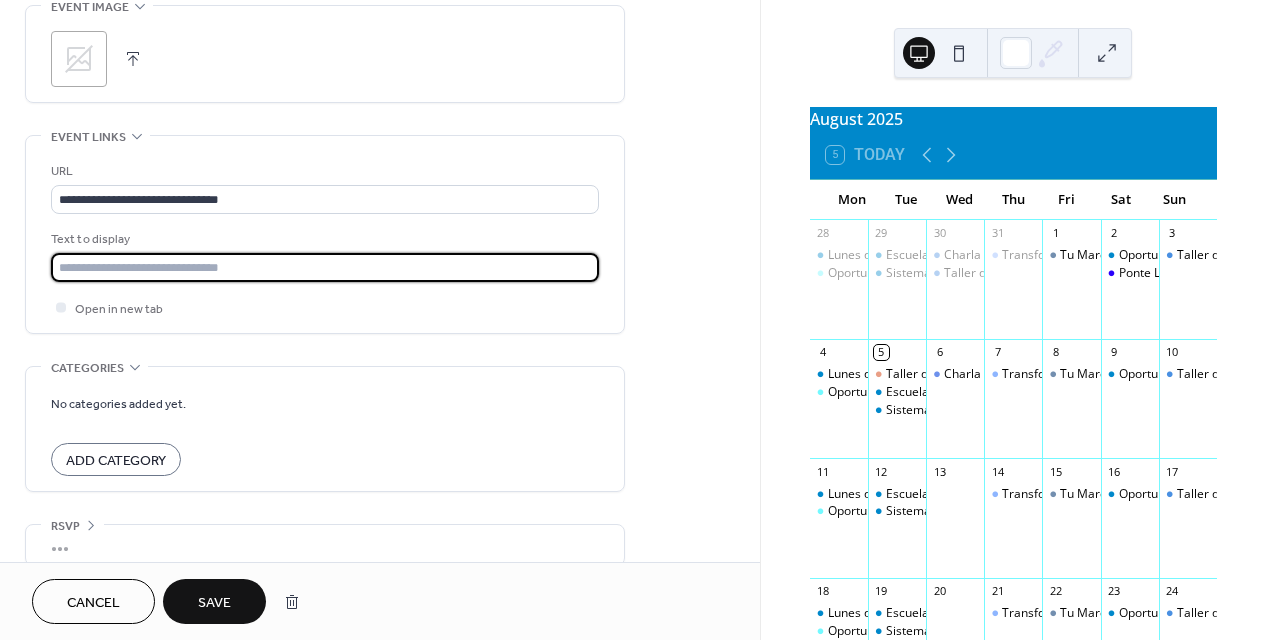 type on "**********" 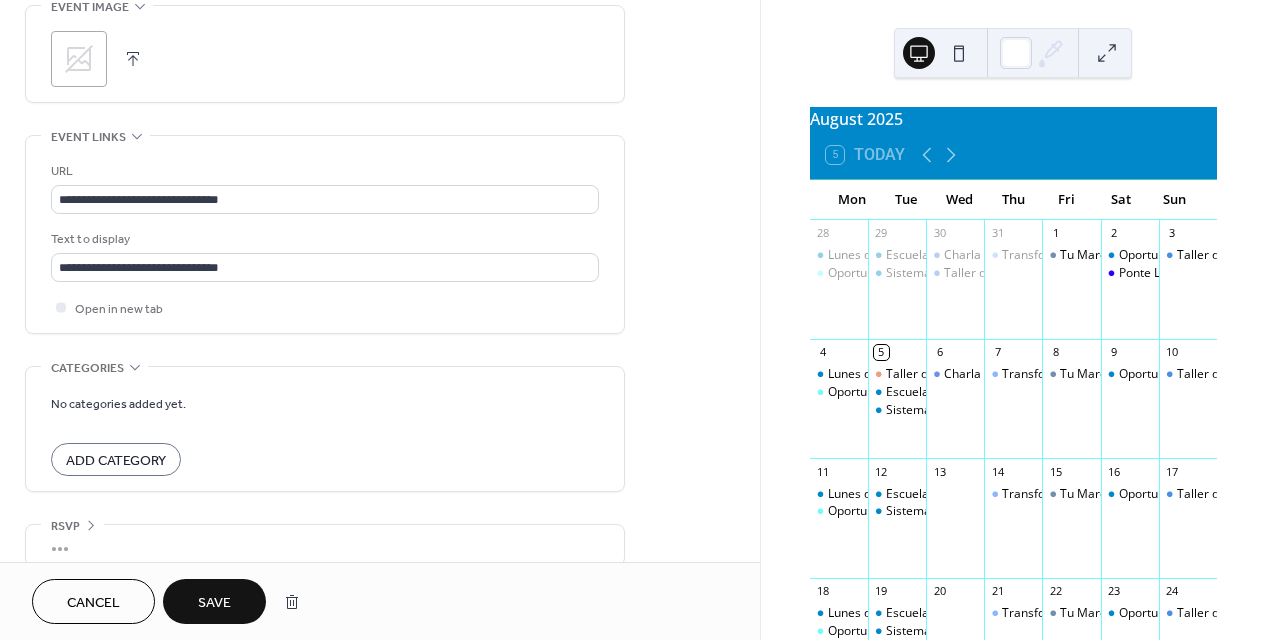 click on "Save" at bounding box center [214, 603] 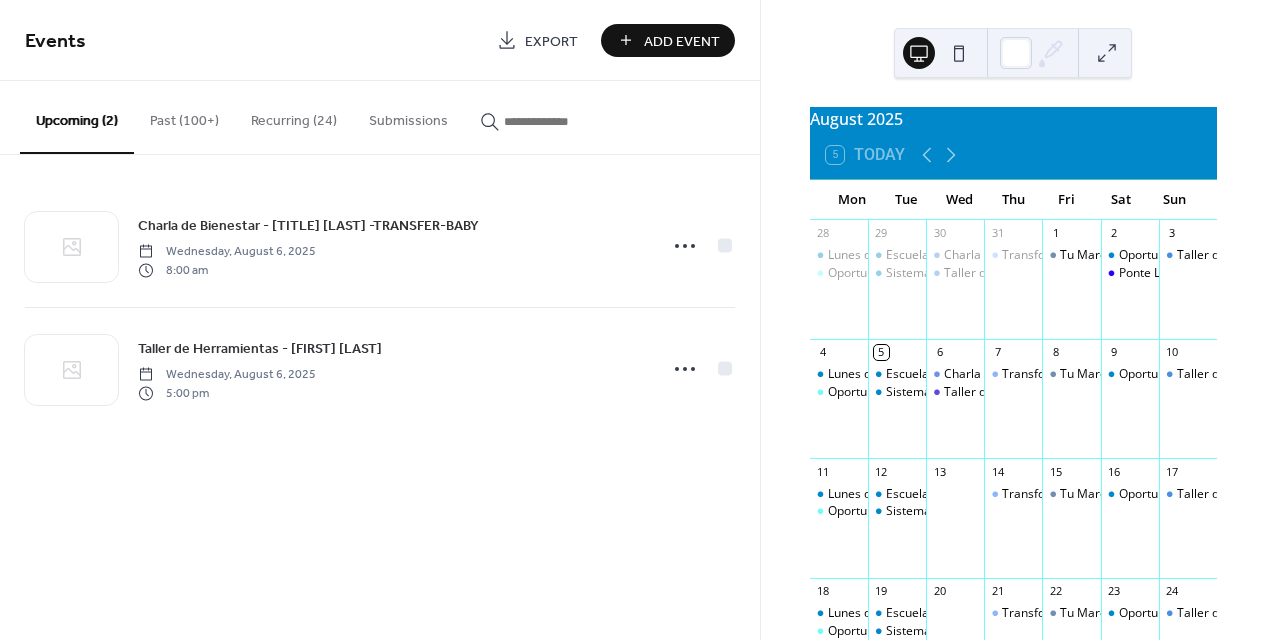 click on "Recurring (24)" at bounding box center [294, 116] 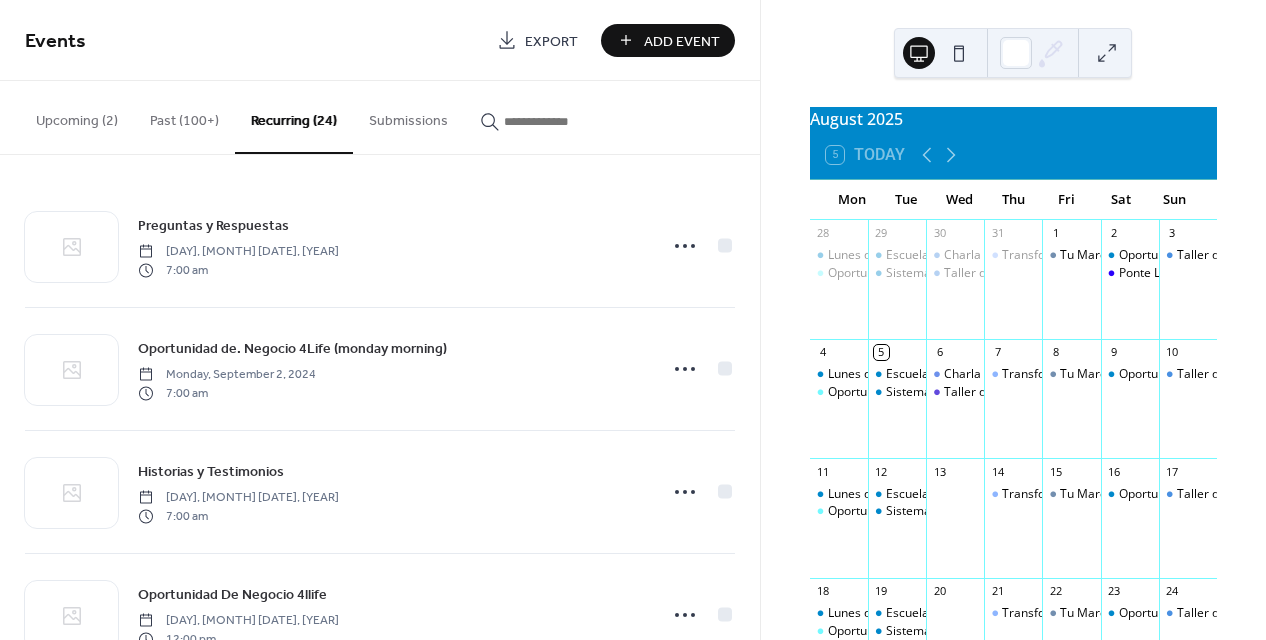 scroll, scrollTop: 424, scrollLeft: 0, axis: vertical 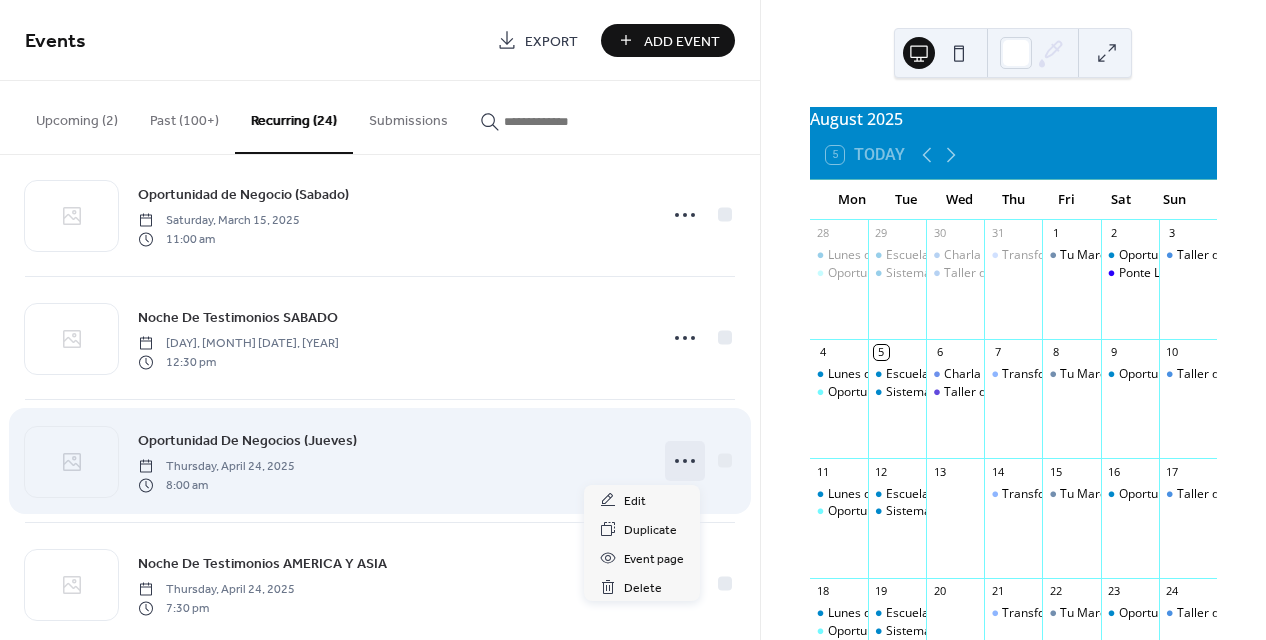 click 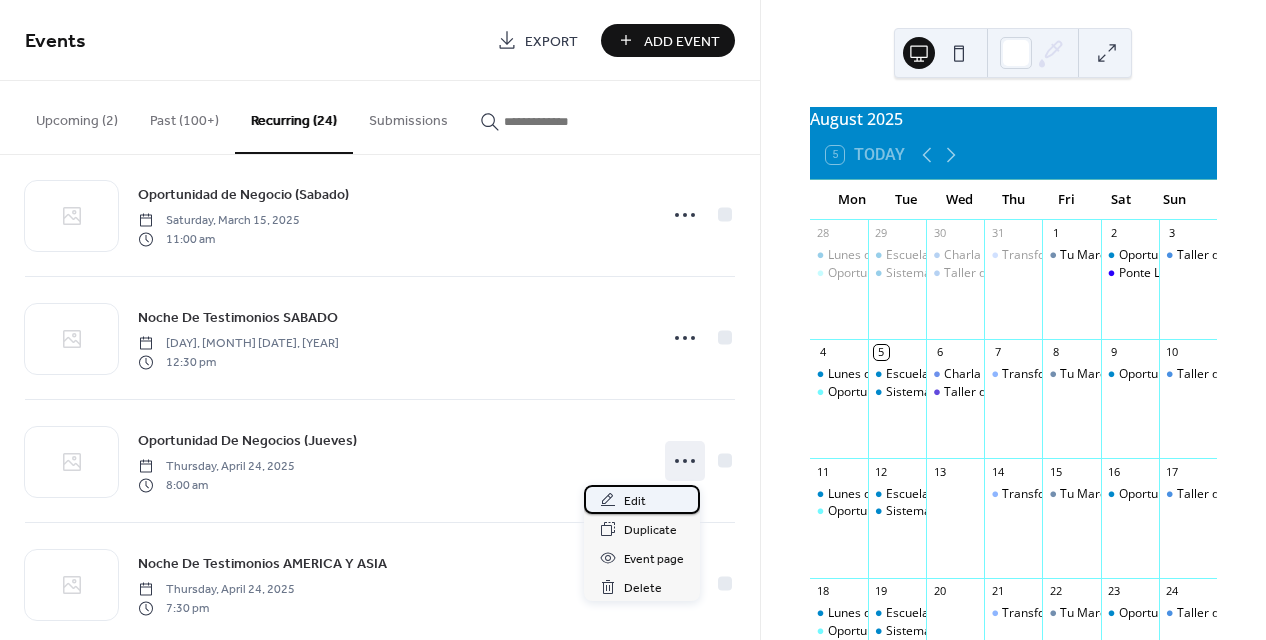 click on "Edit" at bounding box center [635, 501] 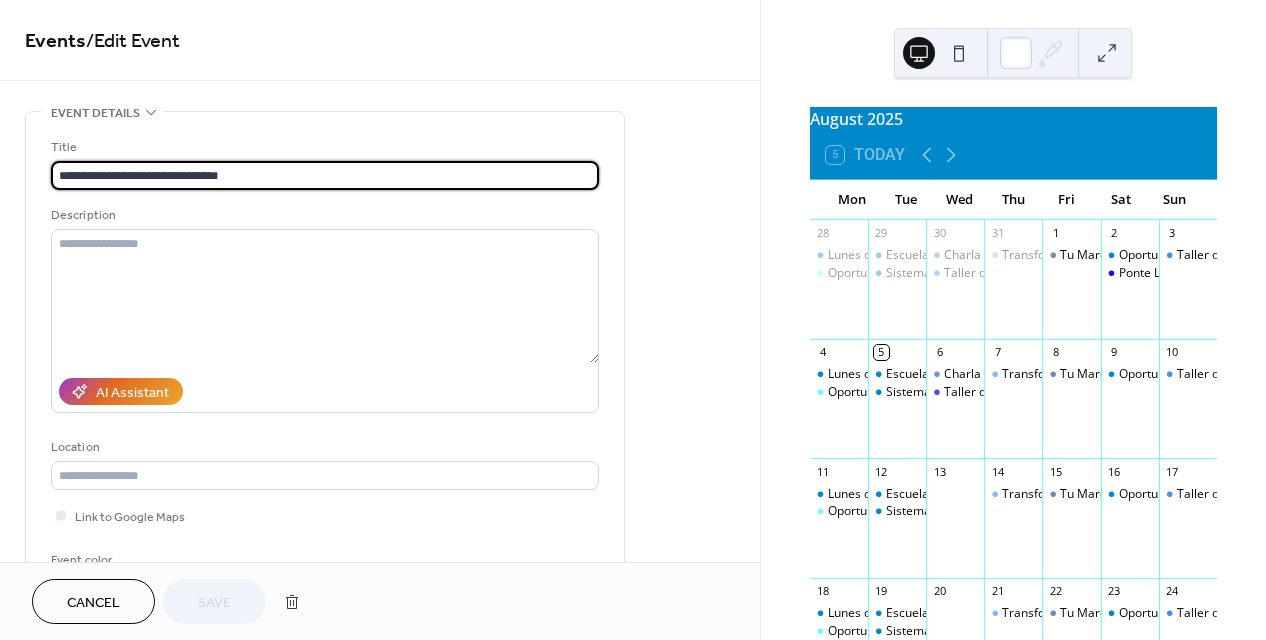 scroll, scrollTop: 492, scrollLeft: 0, axis: vertical 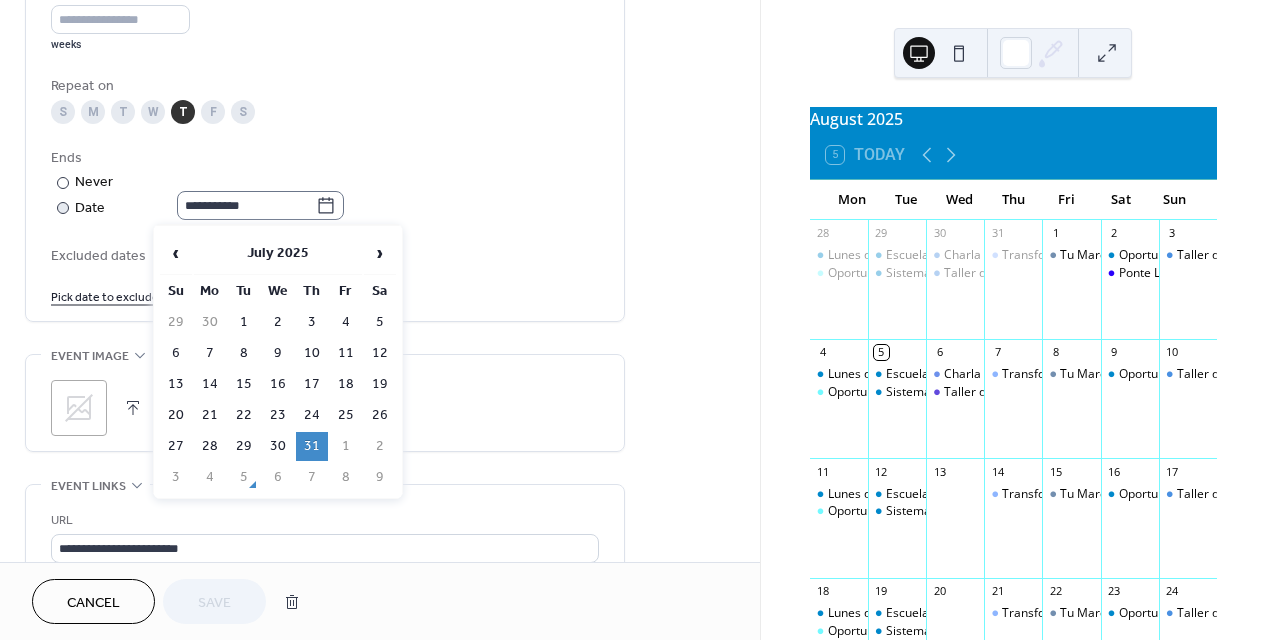 click 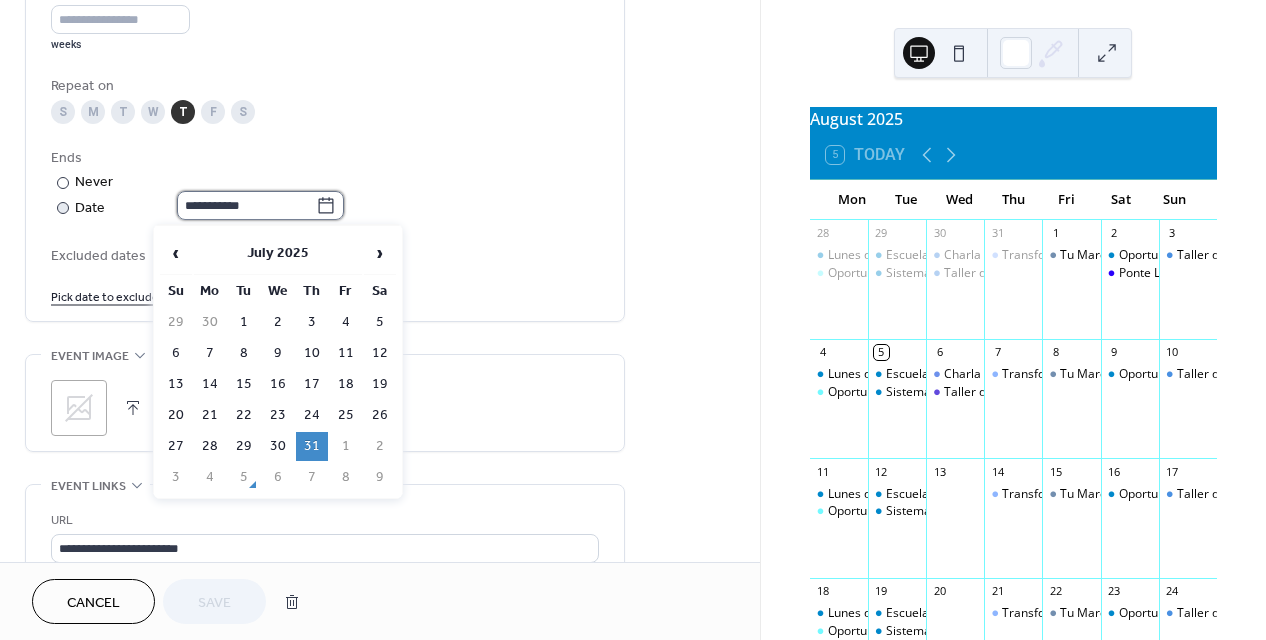 click on "**********" at bounding box center (246, 205) 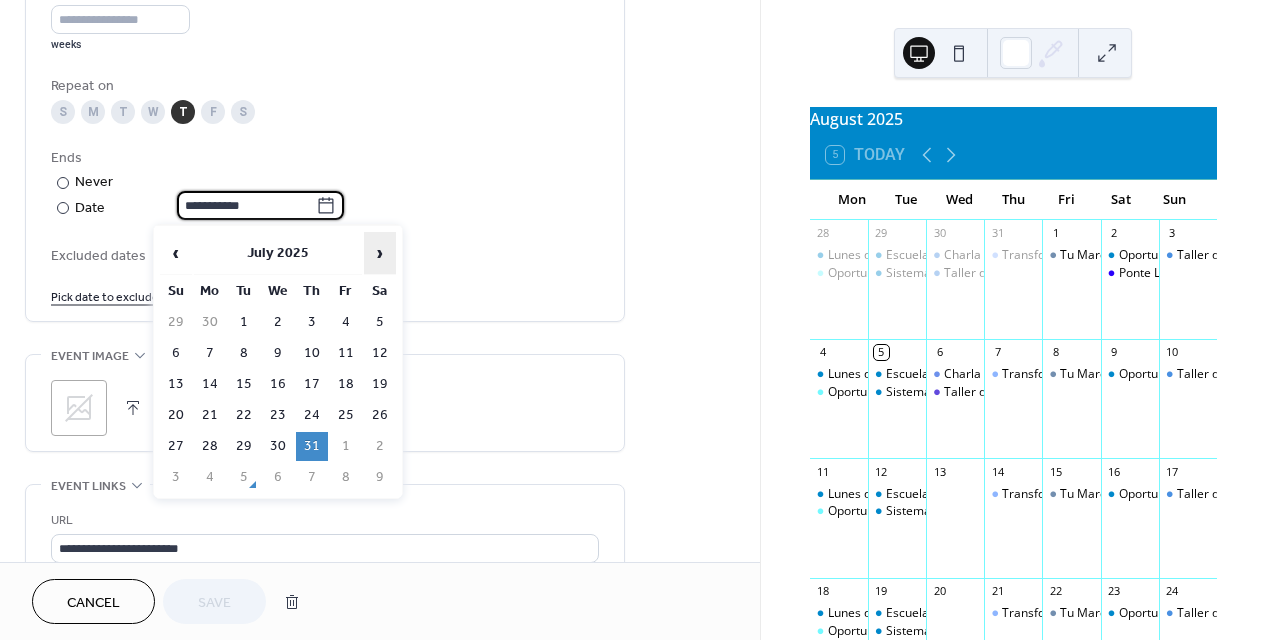 click on "›" at bounding box center [380, 253] 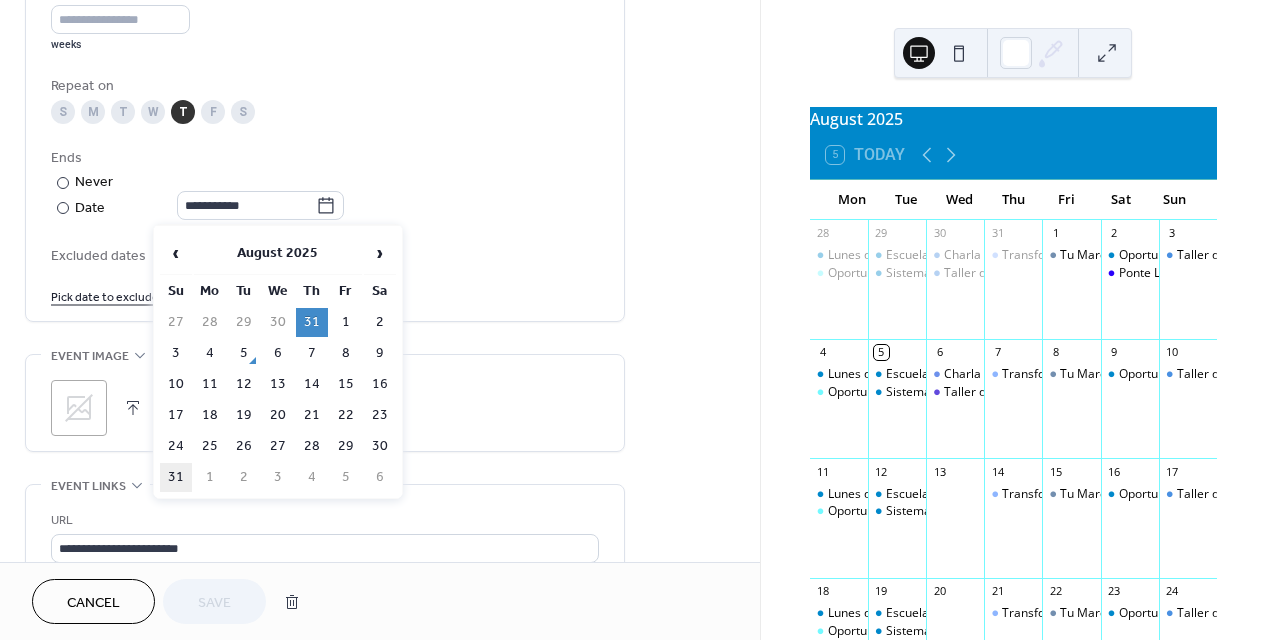 click on "31" at bounding box center (176, 477) 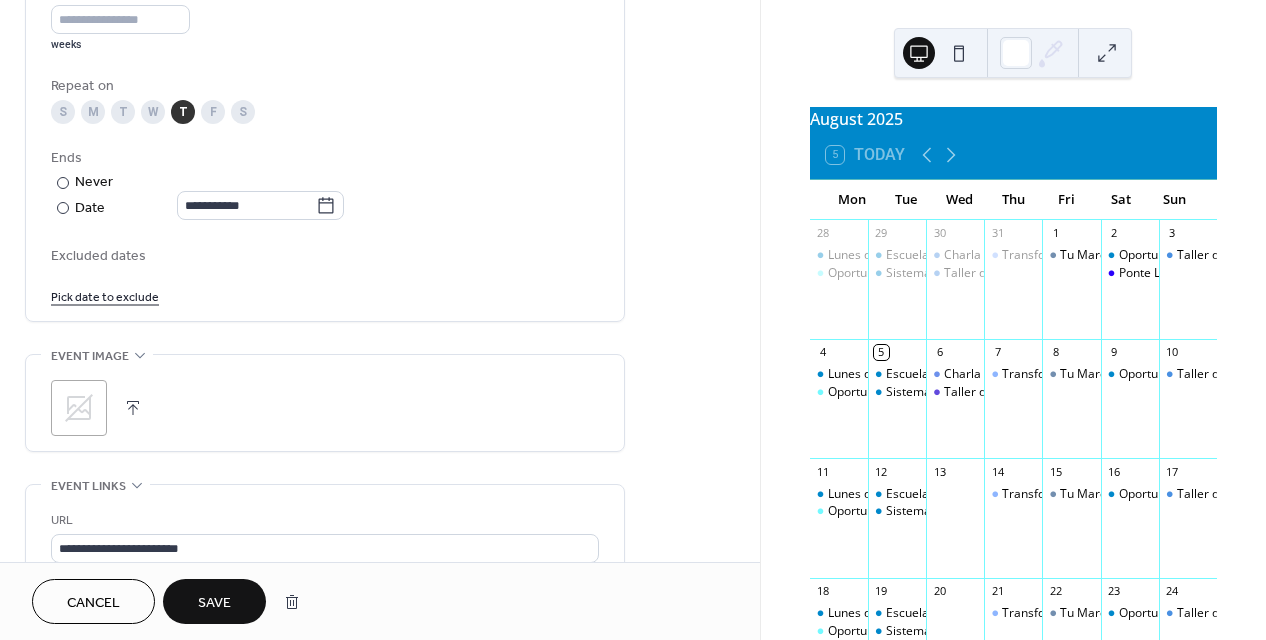 click on "Save" at bounding box center (214, 603) 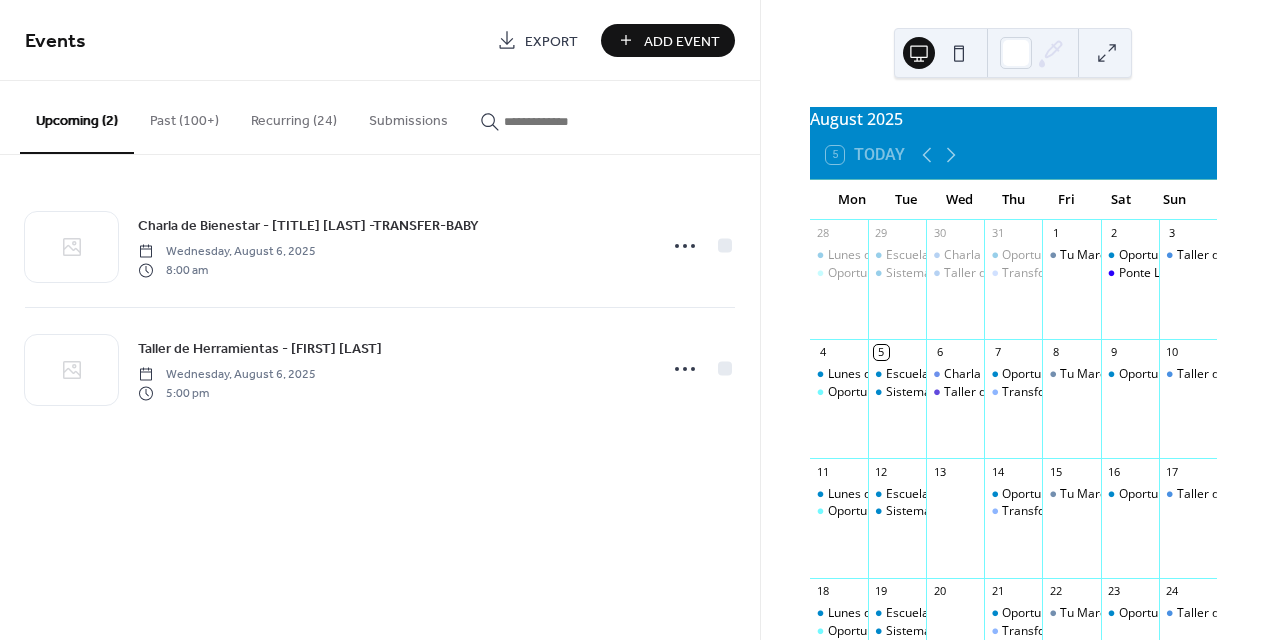 click on "Recurring (24)" at bounding box center (294, 116) 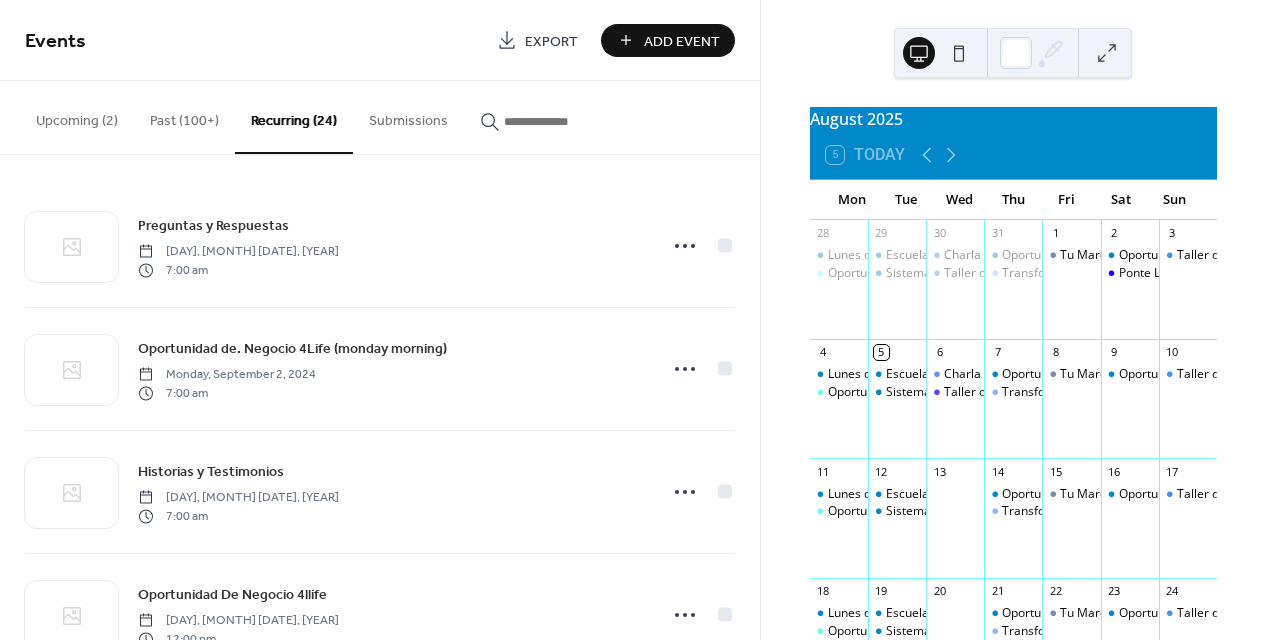 scroll, scrollTop: 424, scrollLeft: 0, axis: vertical 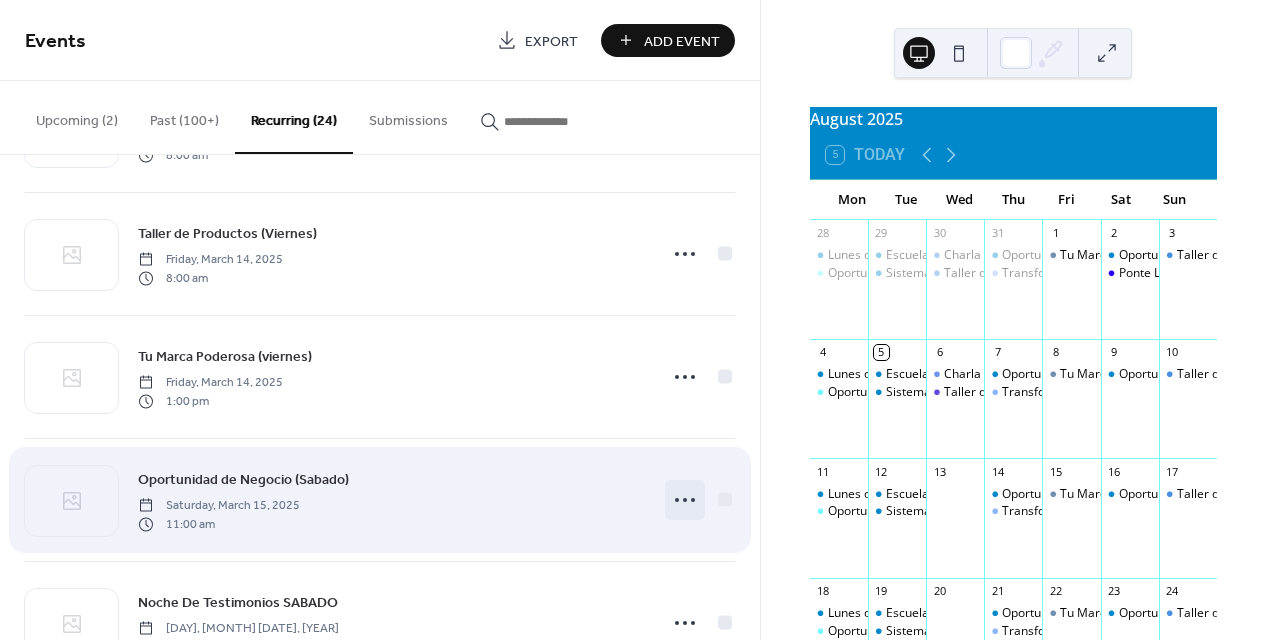 click 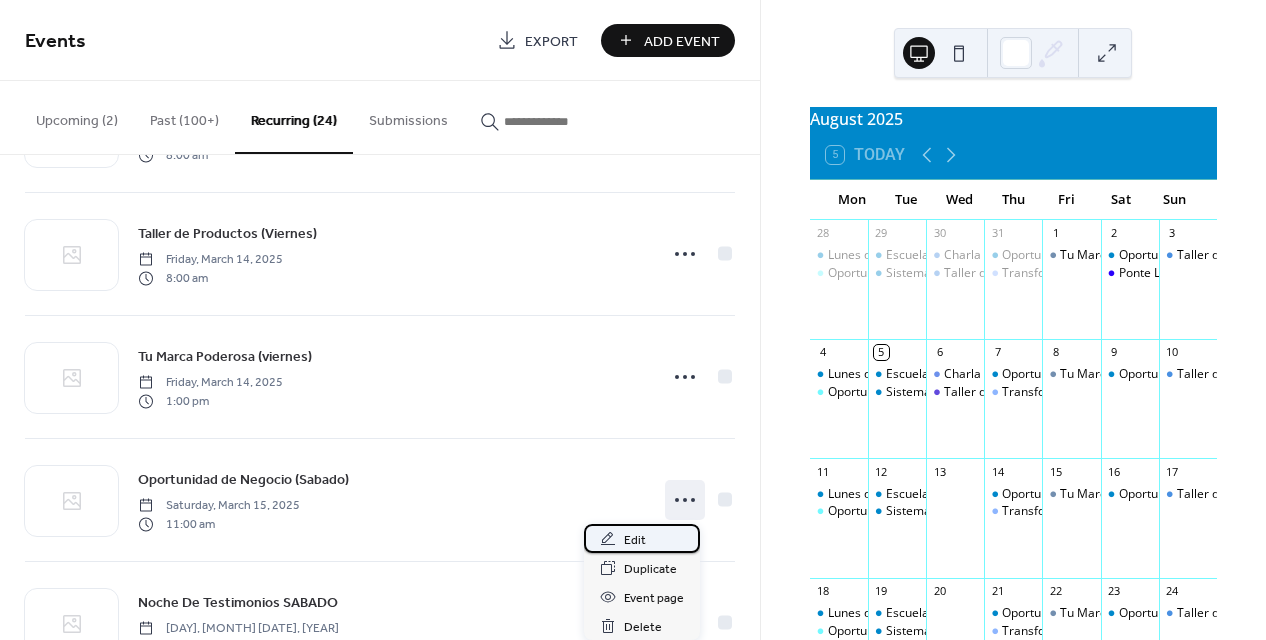click on "Edit" at bounding box center [635, 540] 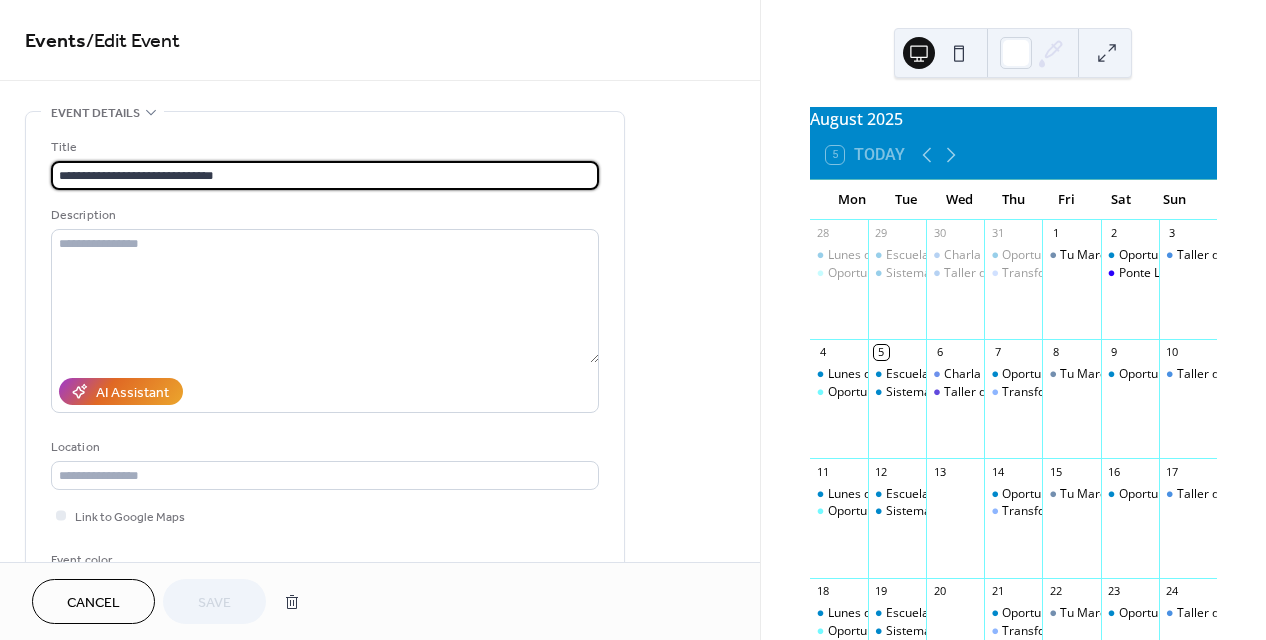 scroll, scrollTop: 492, scrollLeft: 0, axis: vertical 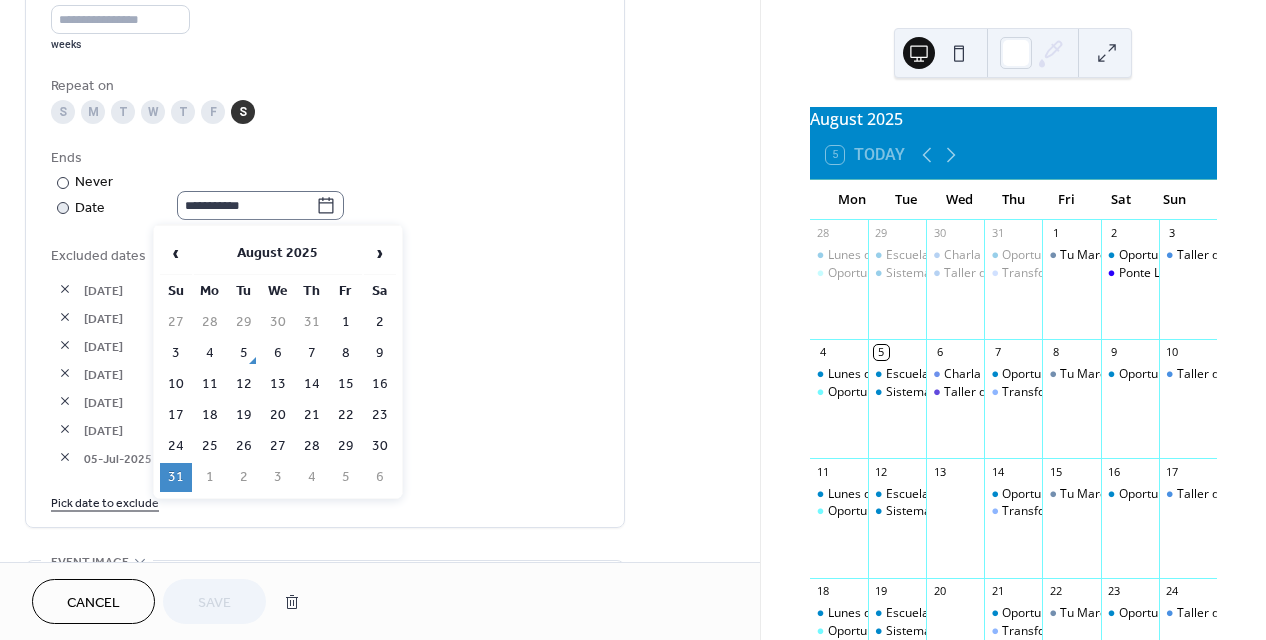 click 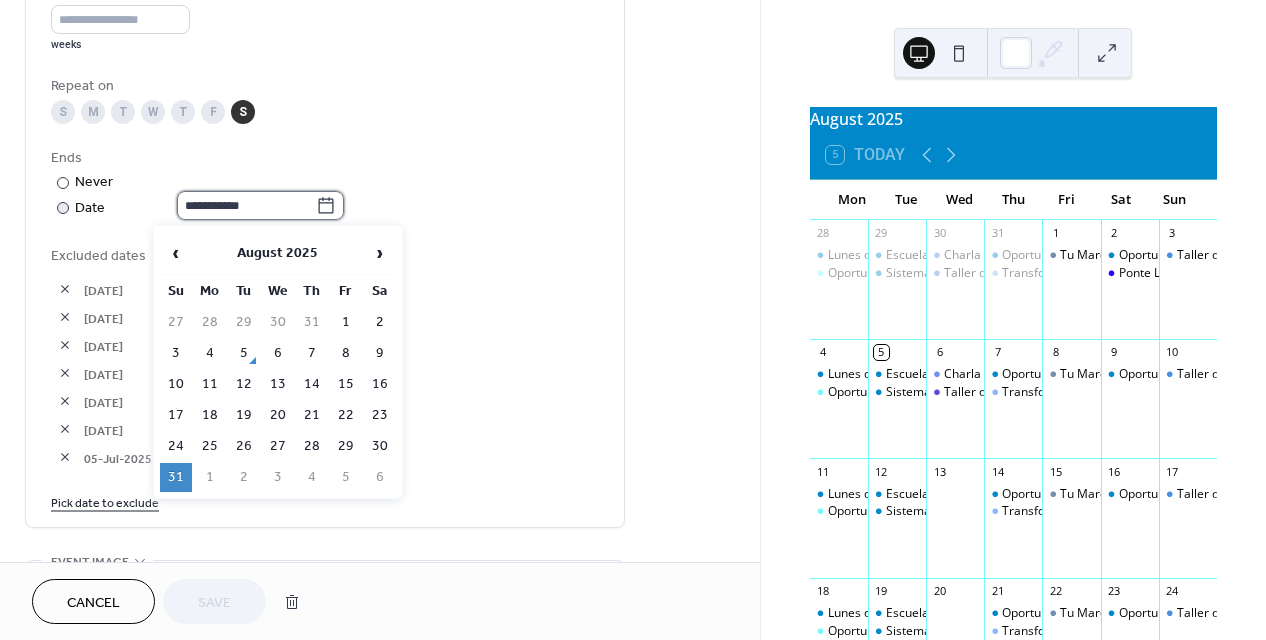 click on "**********" at bounding box center (246, 205) 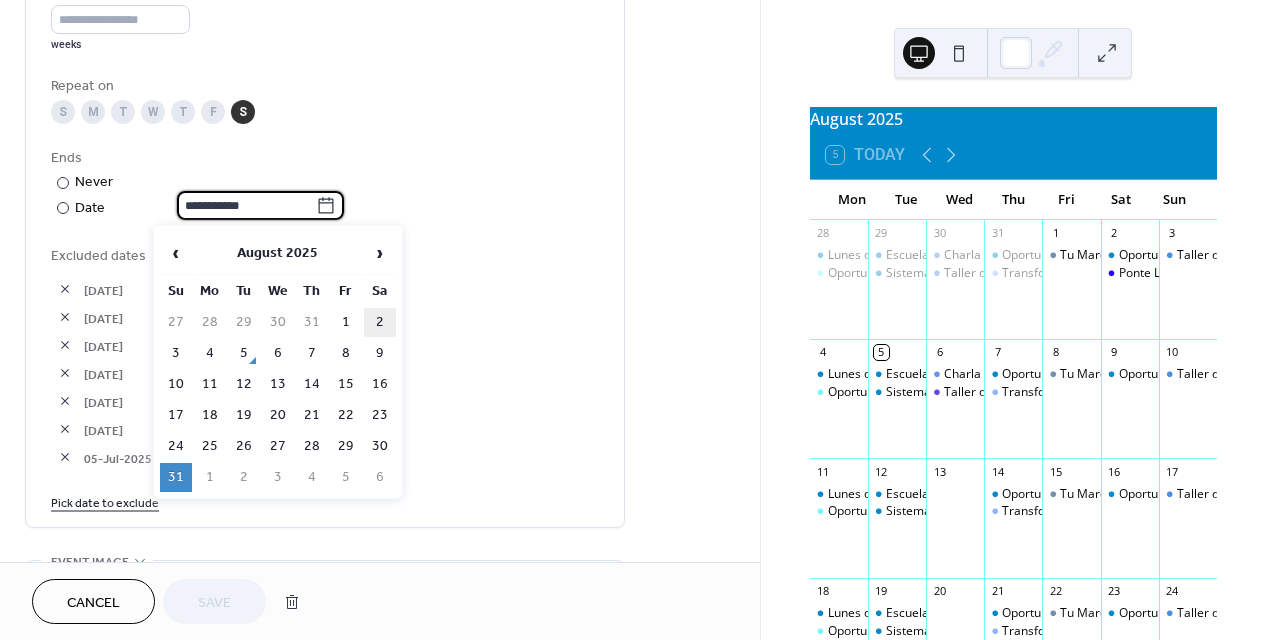 click on "2" at bounding box center (380, 322) 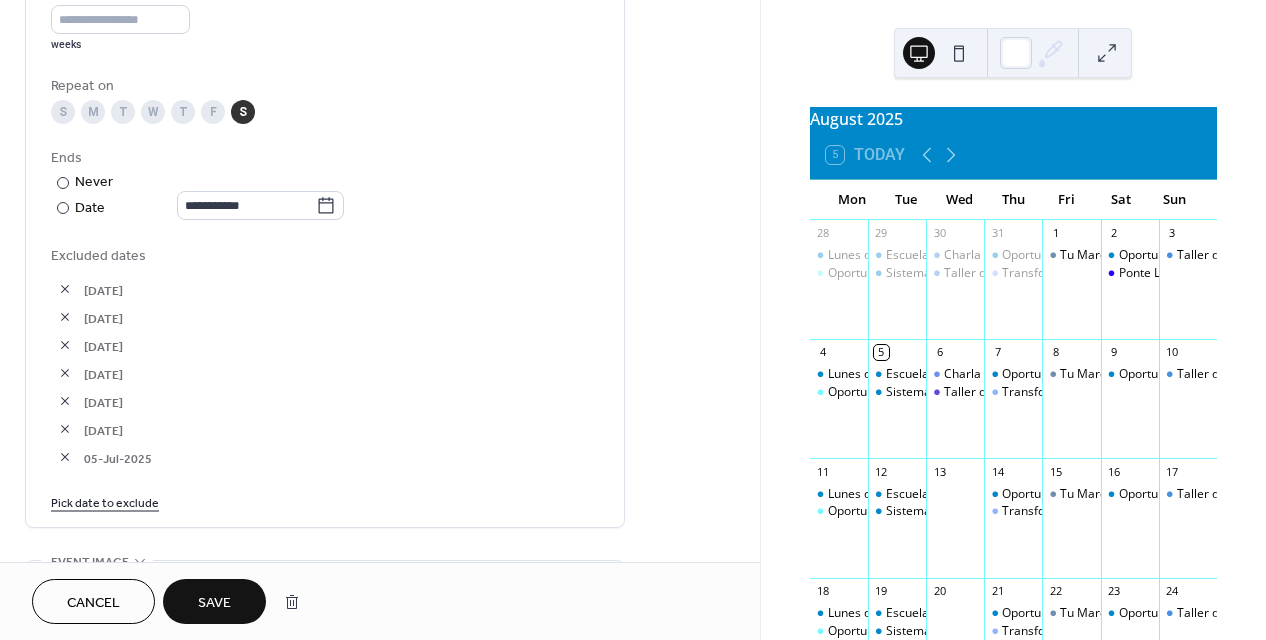 click on "Save" at bounding box center [214, 603] 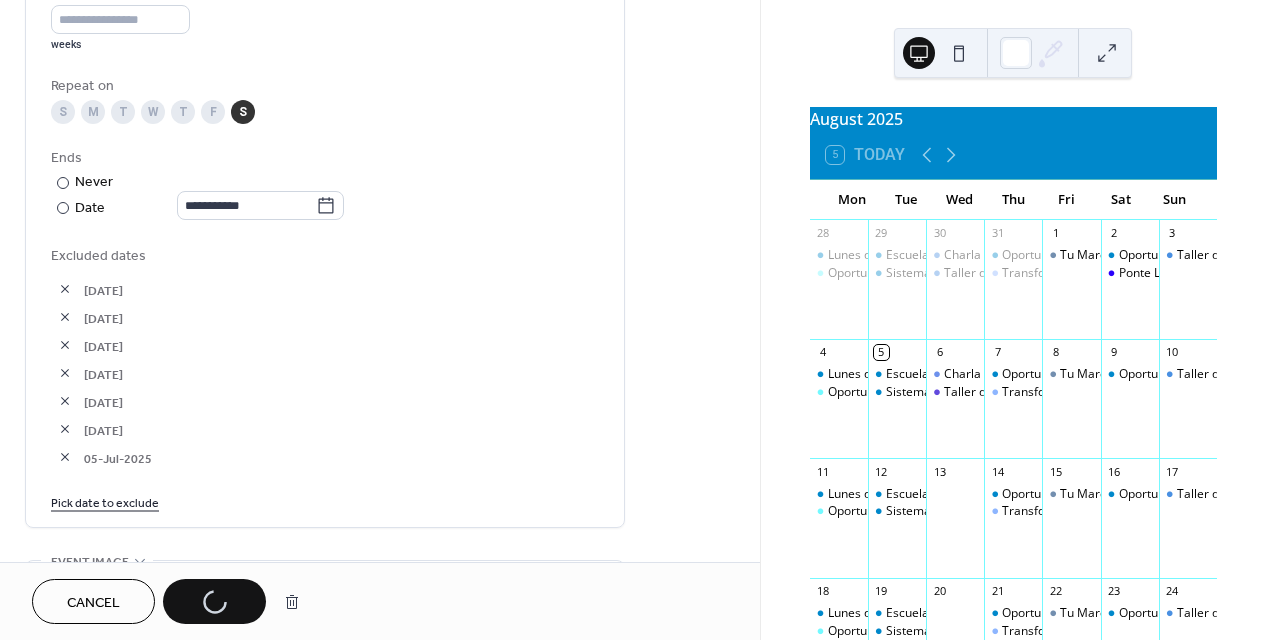 click on "Cancel Save" at bounding box center [171, 601] 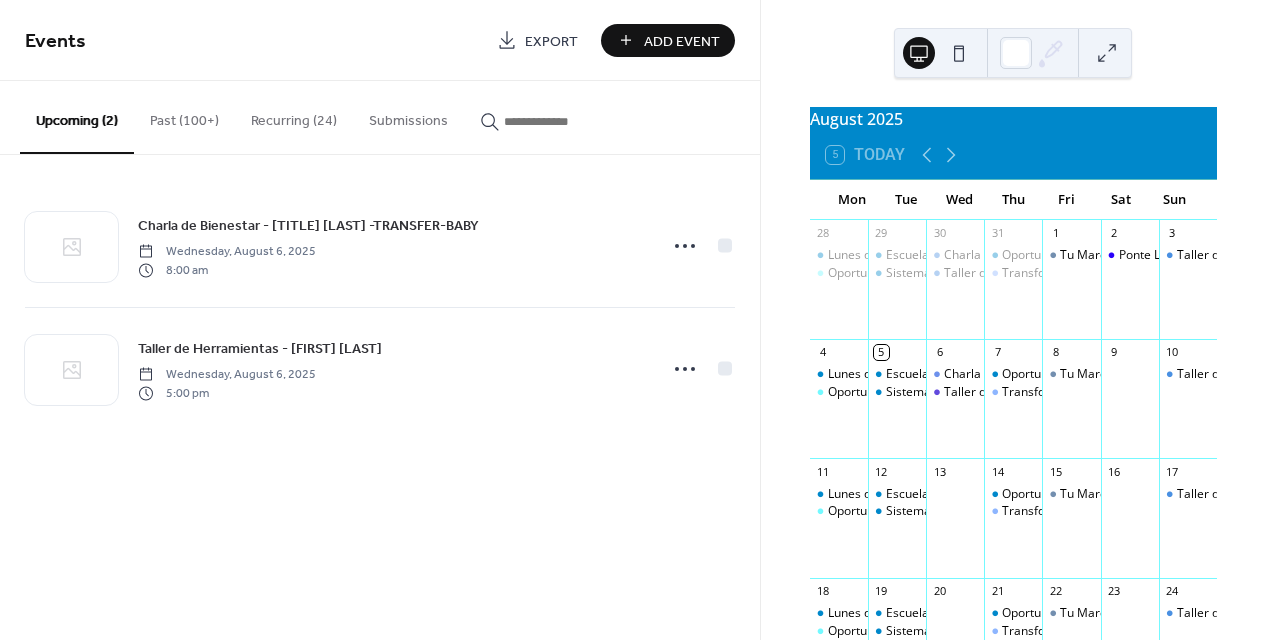 click on "Recurring (24)" at bounding box center (294, 116) 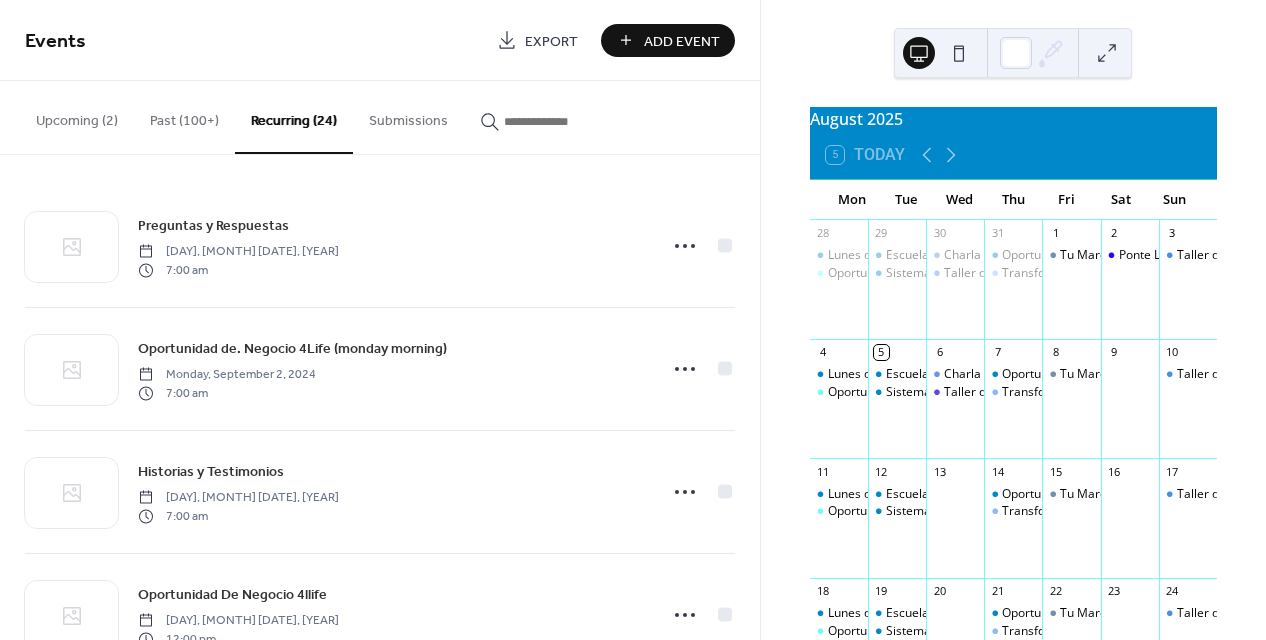 click on "Upcoming (2)" at bounding box center [77, 116] 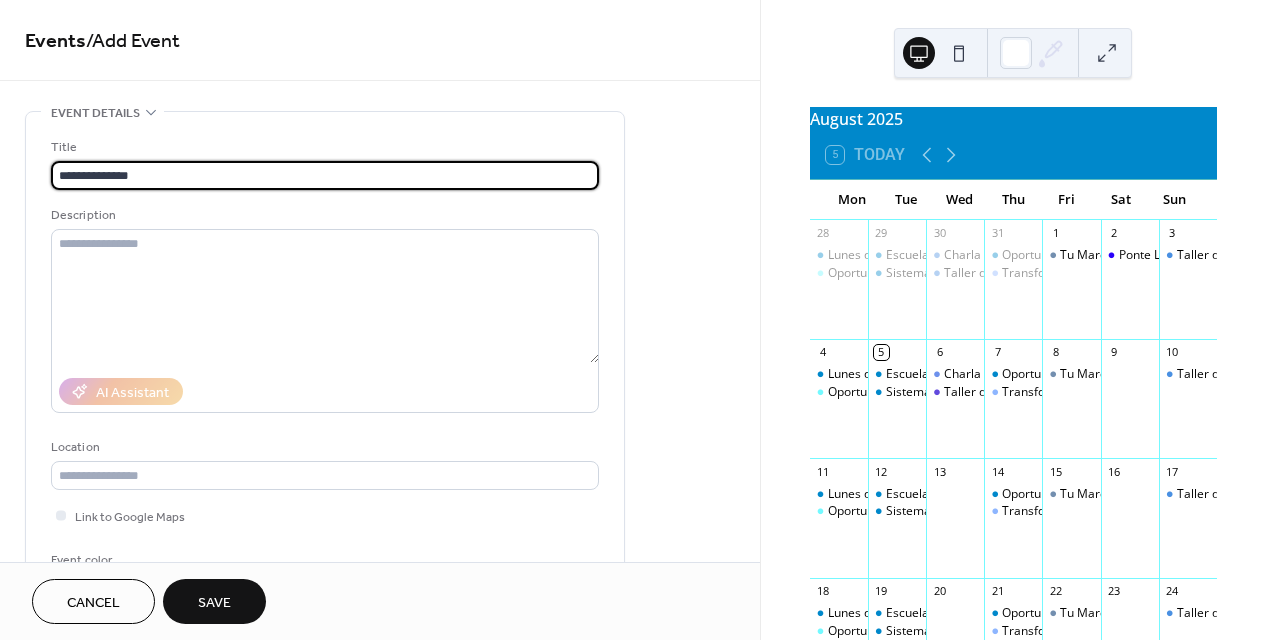 click on "**********" at bounding box center (325, 175) 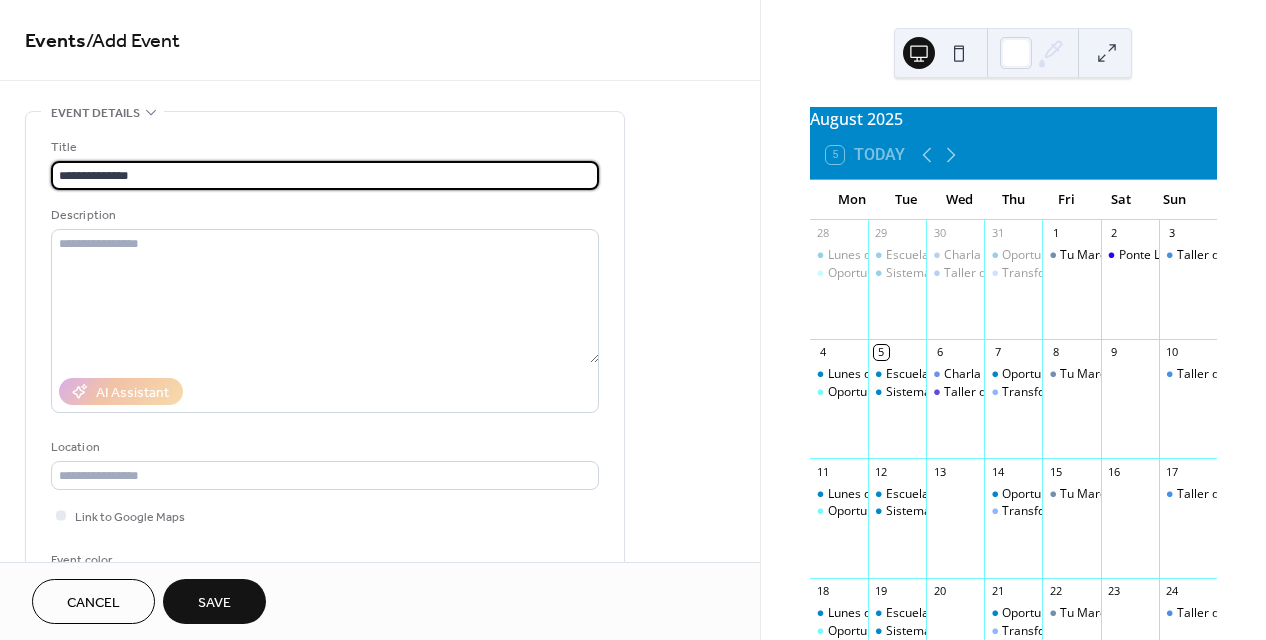 paste on "**********" 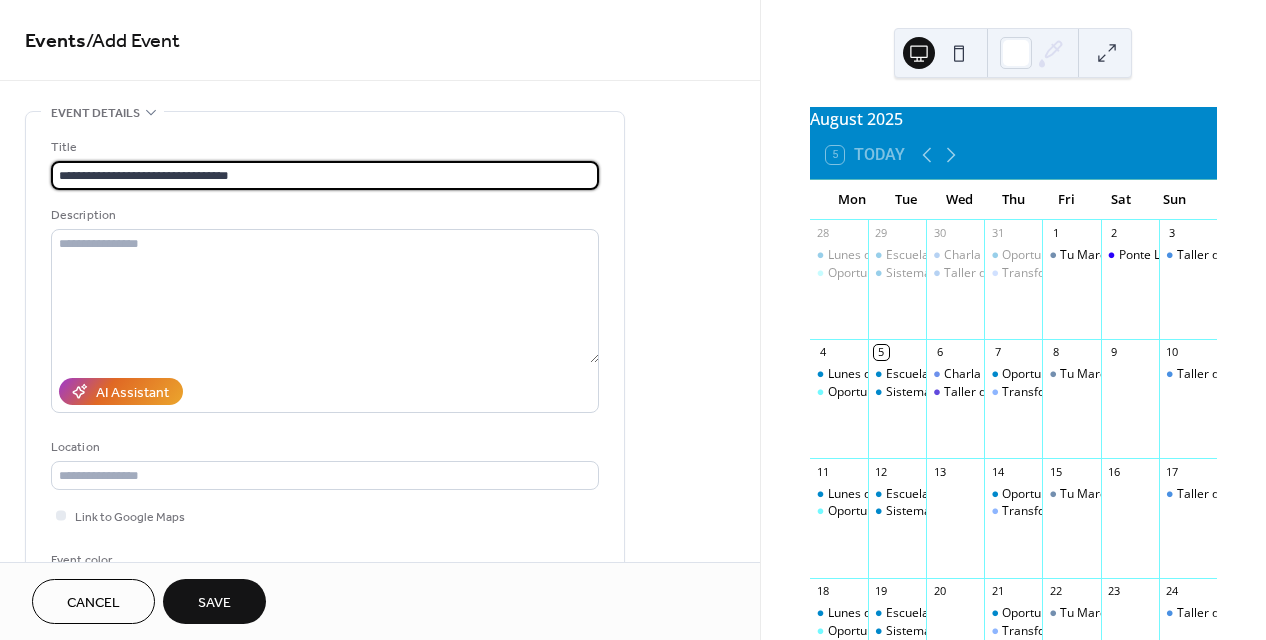 click on "**********" at bounding box center (325, 175) 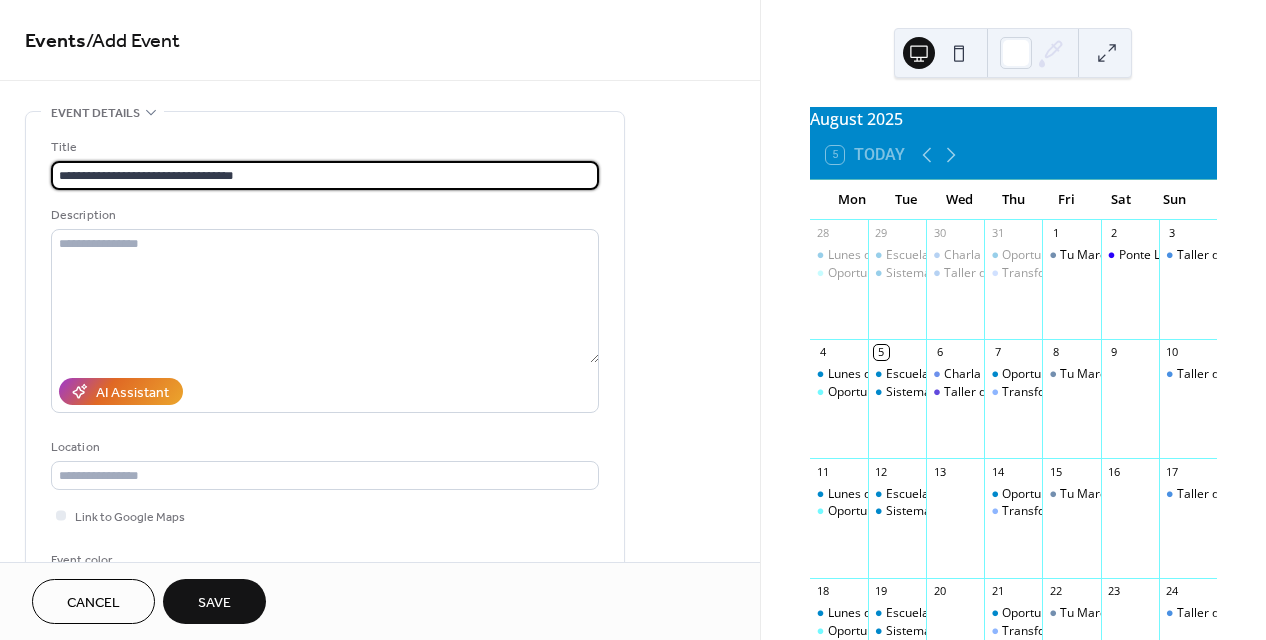 type on "**********" 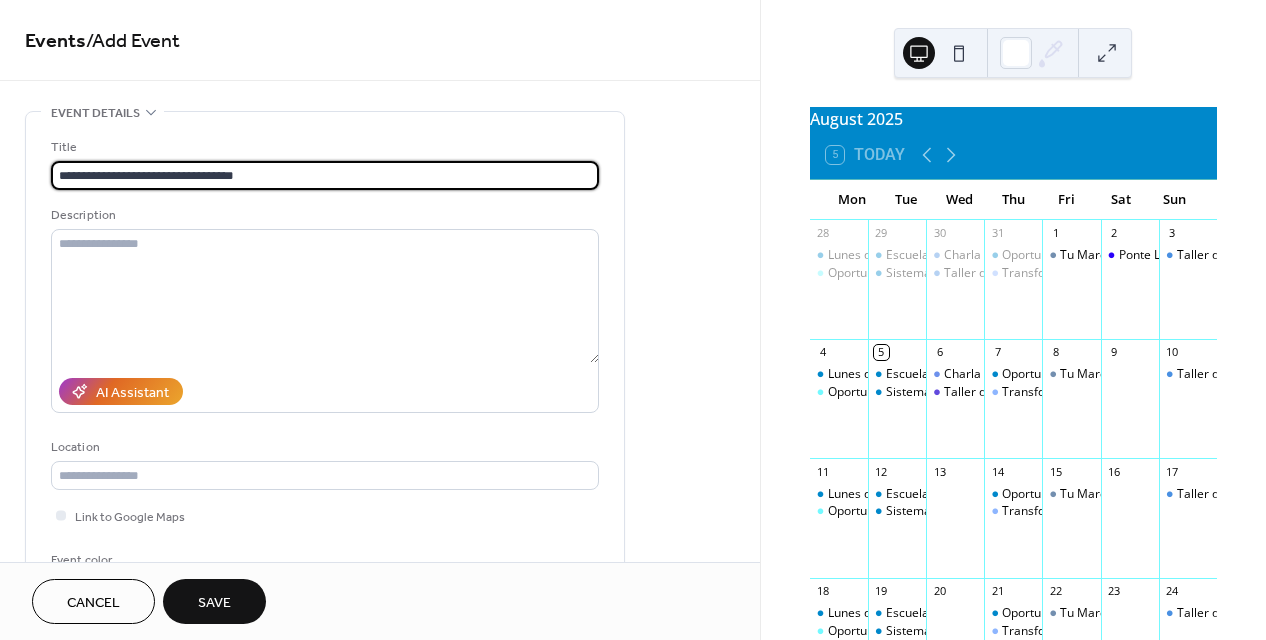 scroll, scrollTop: 492, scrollLeft: 0, axis: vertical 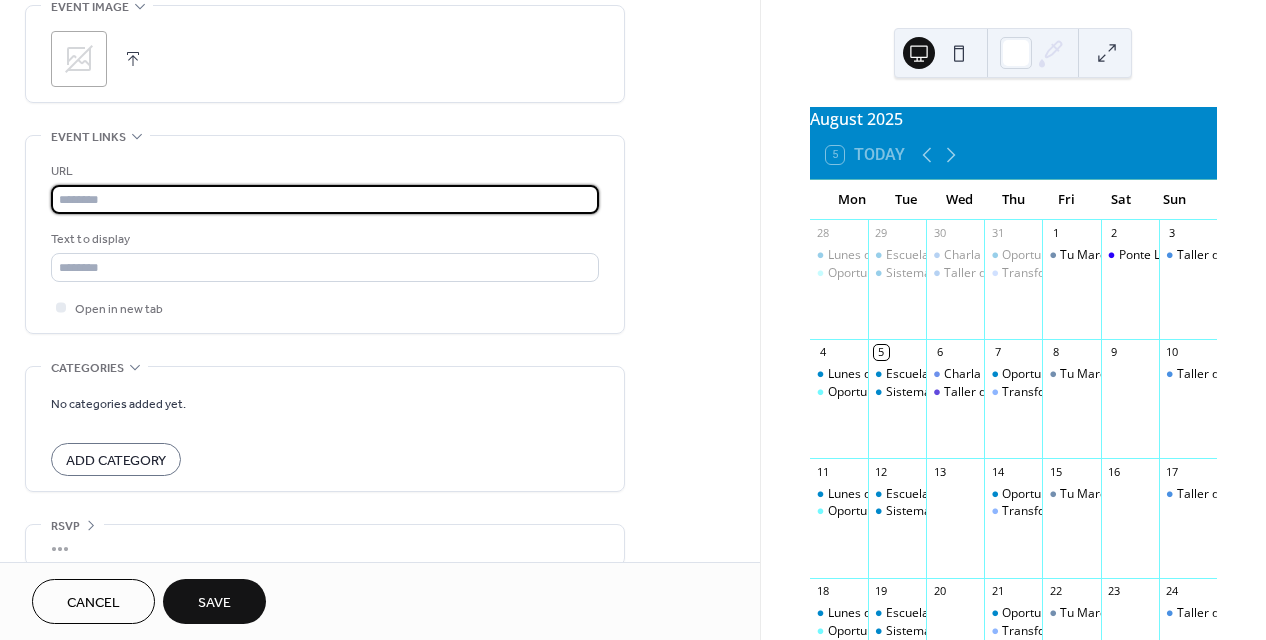 click at bounding box center [325, 199] 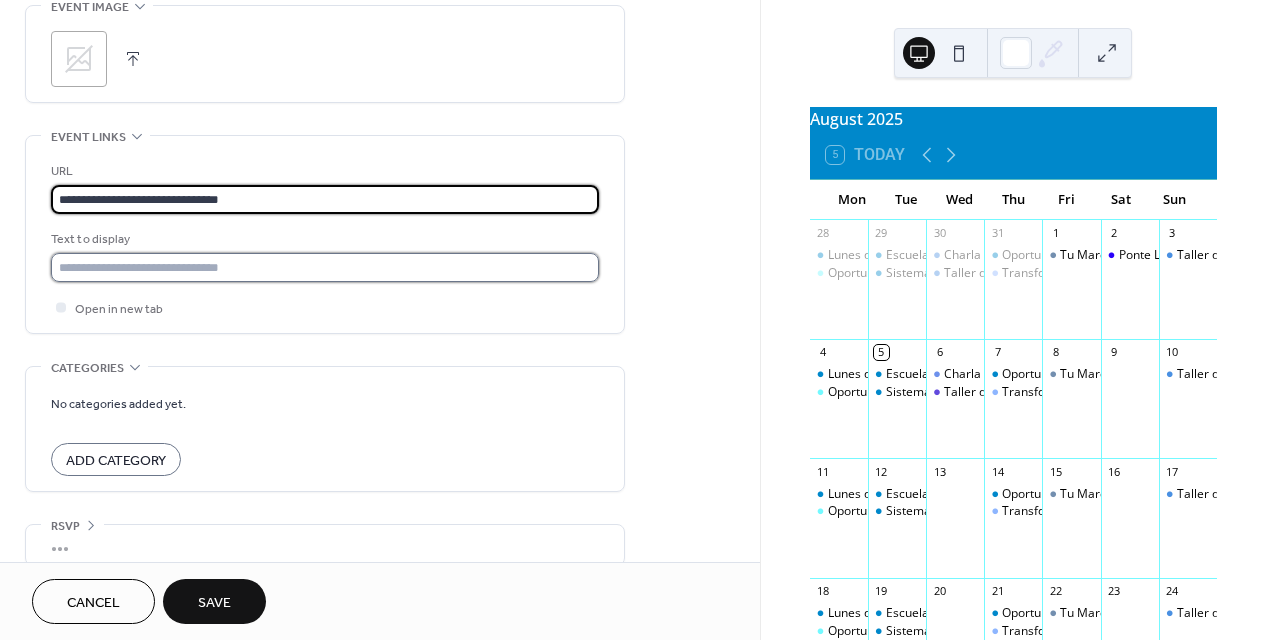 click at bounding box center (325, 267) 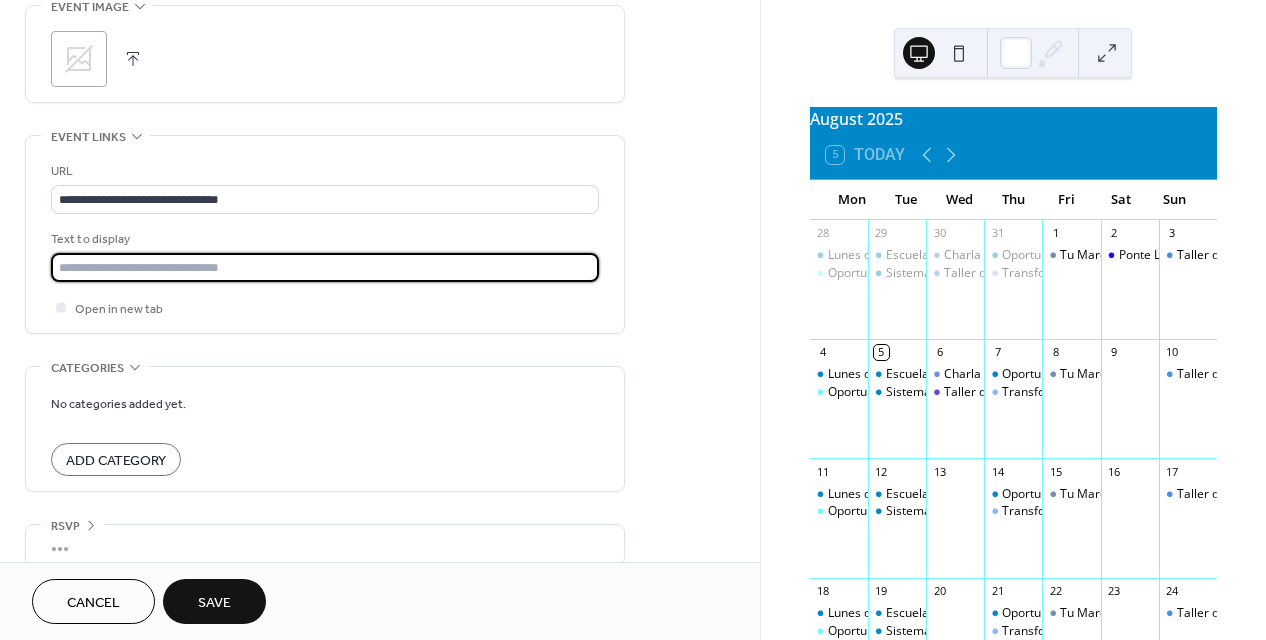 type on "**********" 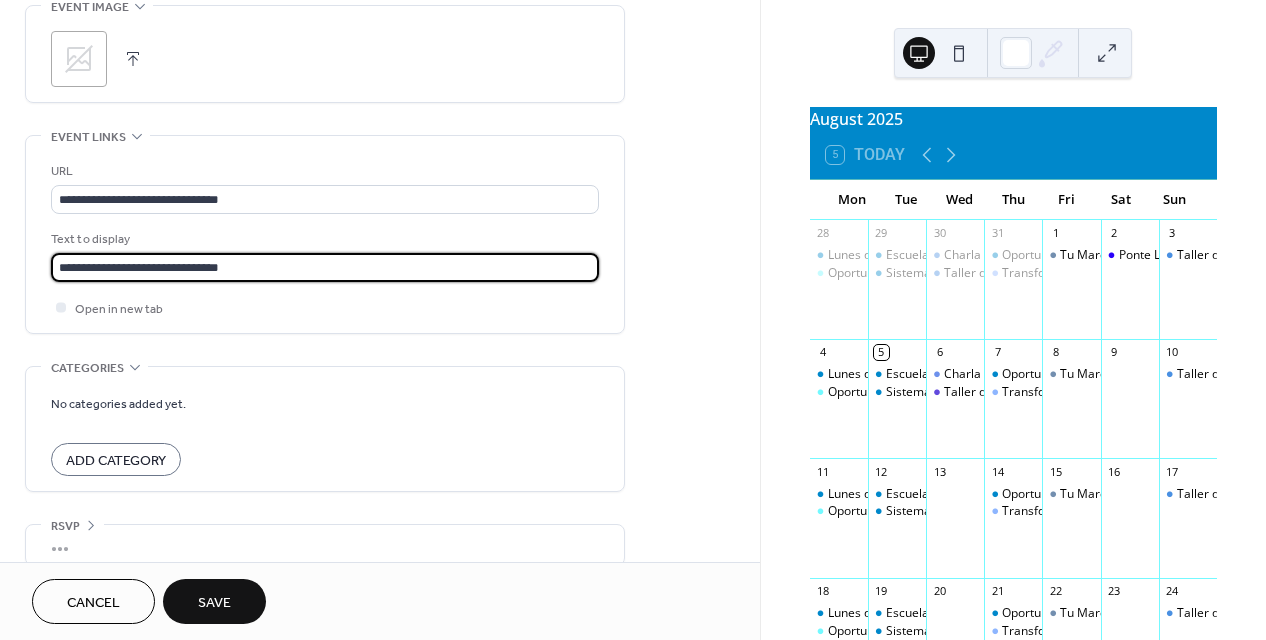 scroll, scrollTop: 492, scrollLeft: 0, axis: vertical 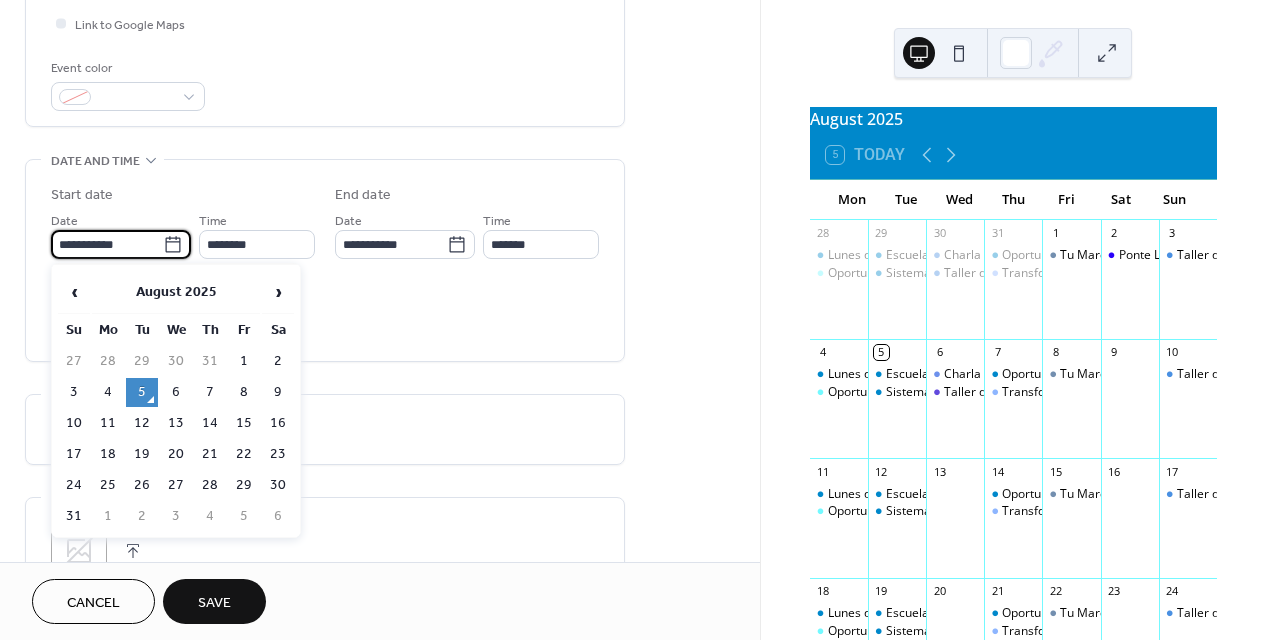 click on "**********" at bounding box center [107, 244] 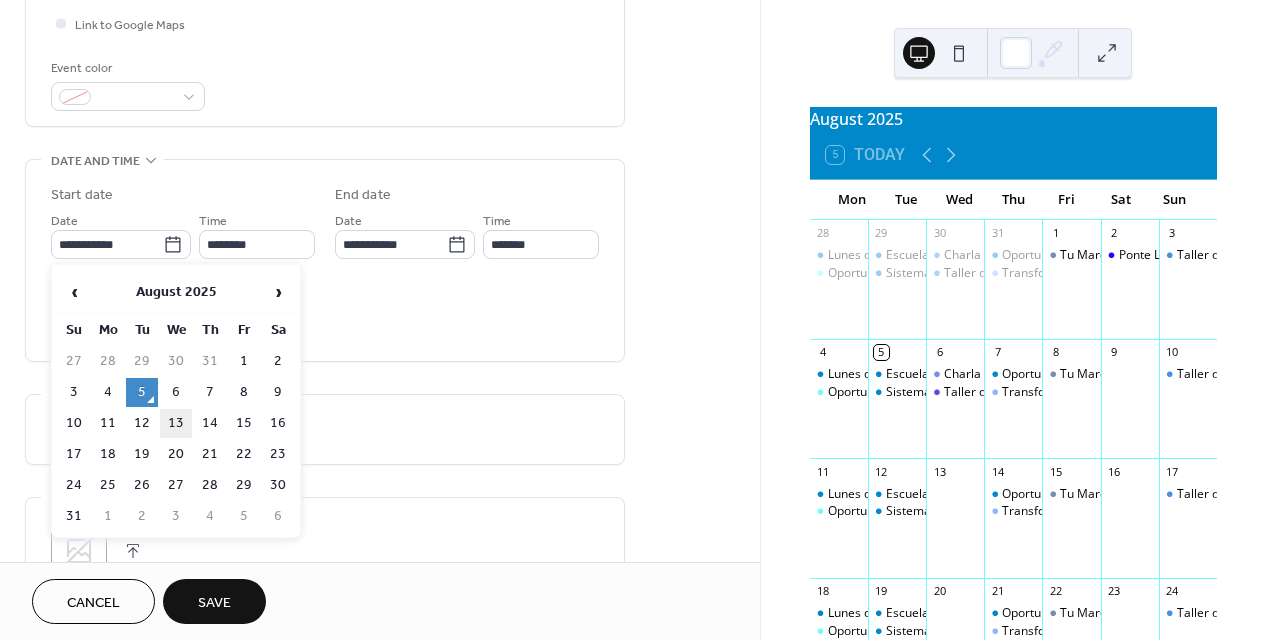 click on "13" at bounding box center (176, 423) 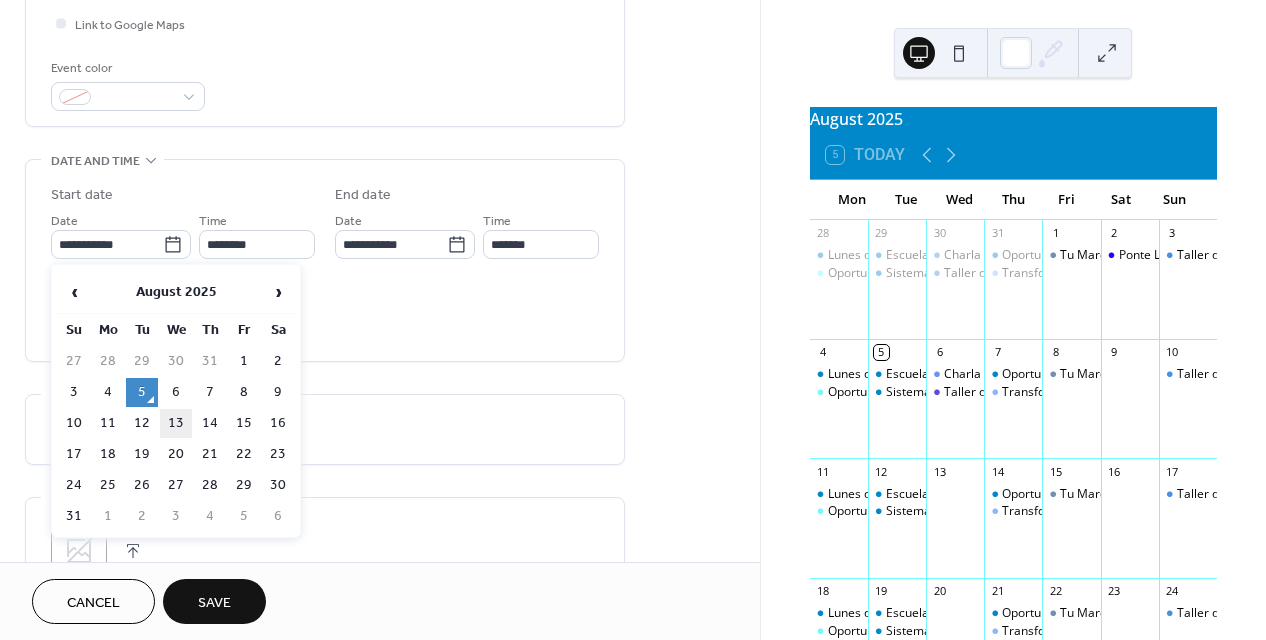 type on "**********" 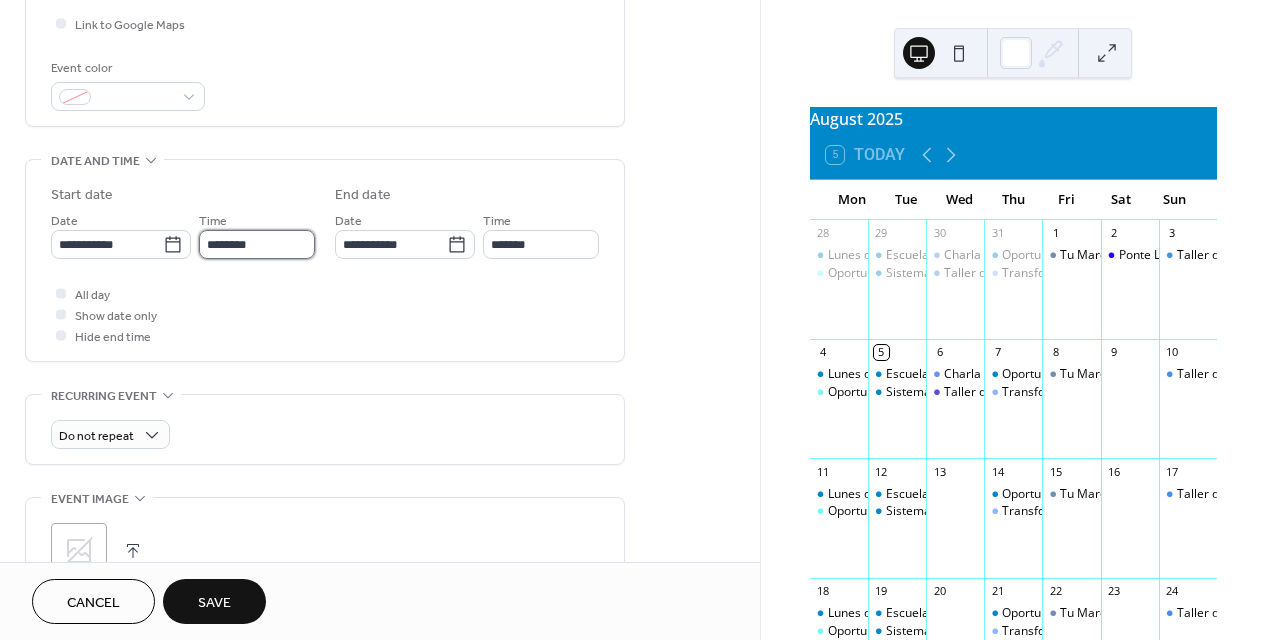 click on "********" at bounding box center (257, 244) 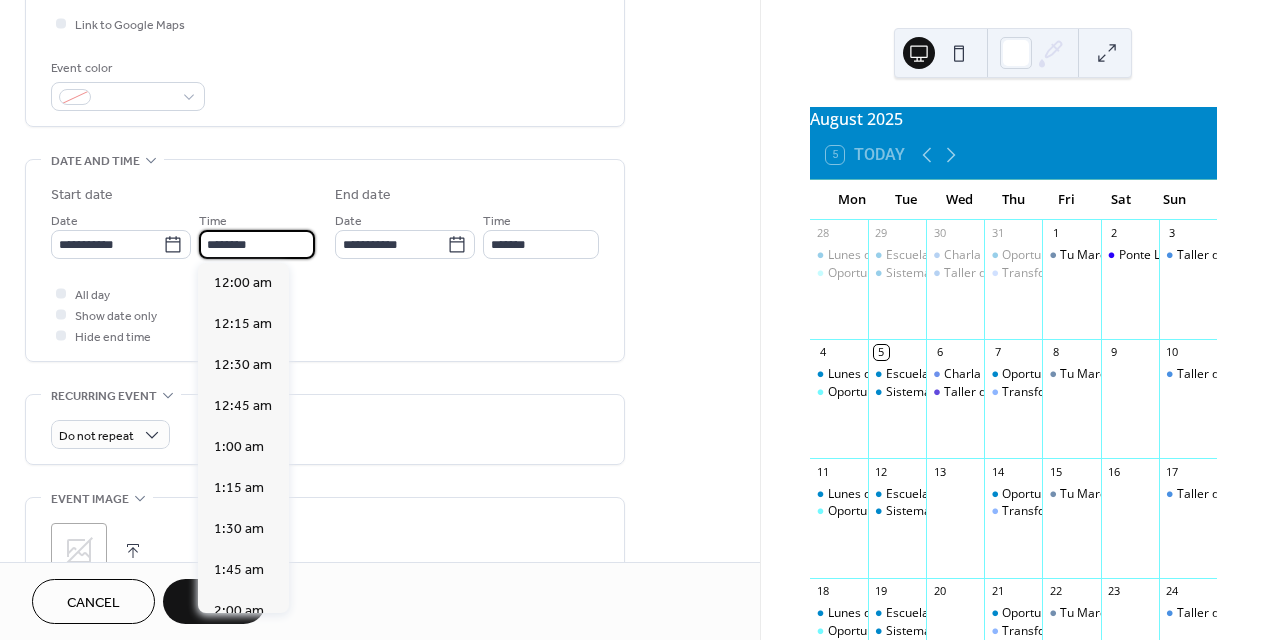 scroll, scrollTop: 1968, scrollLeft: 0, axis: vertical 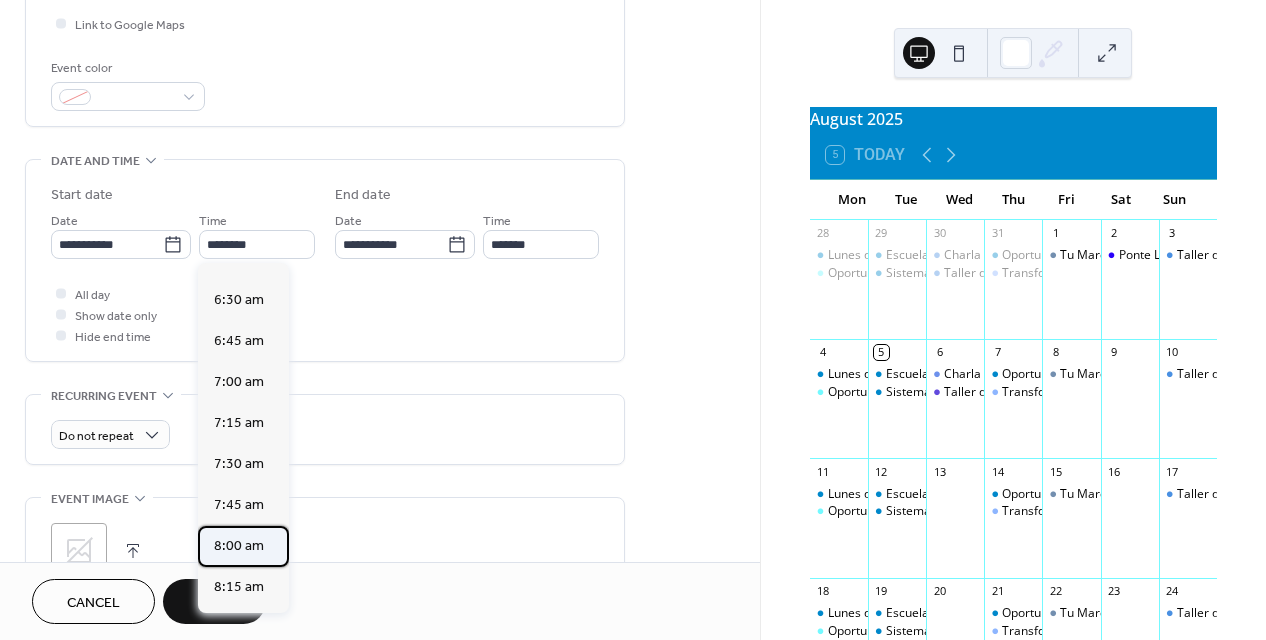 click on "8:00 am" at bounding box center (239, 546) 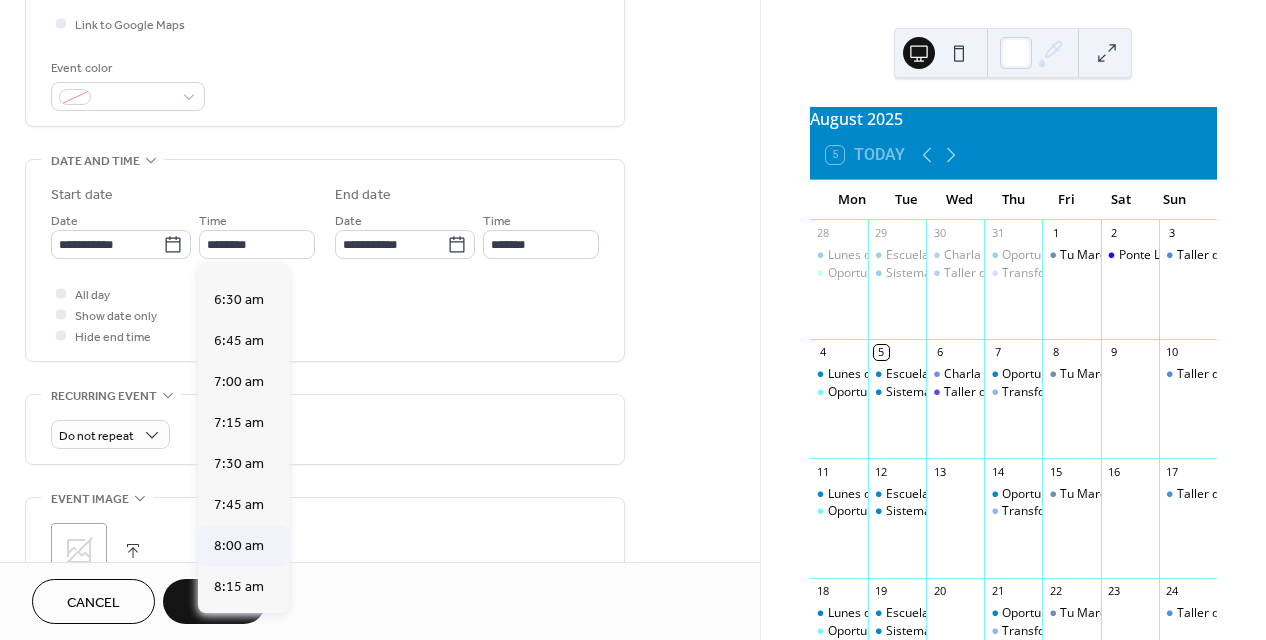 type on "*******" 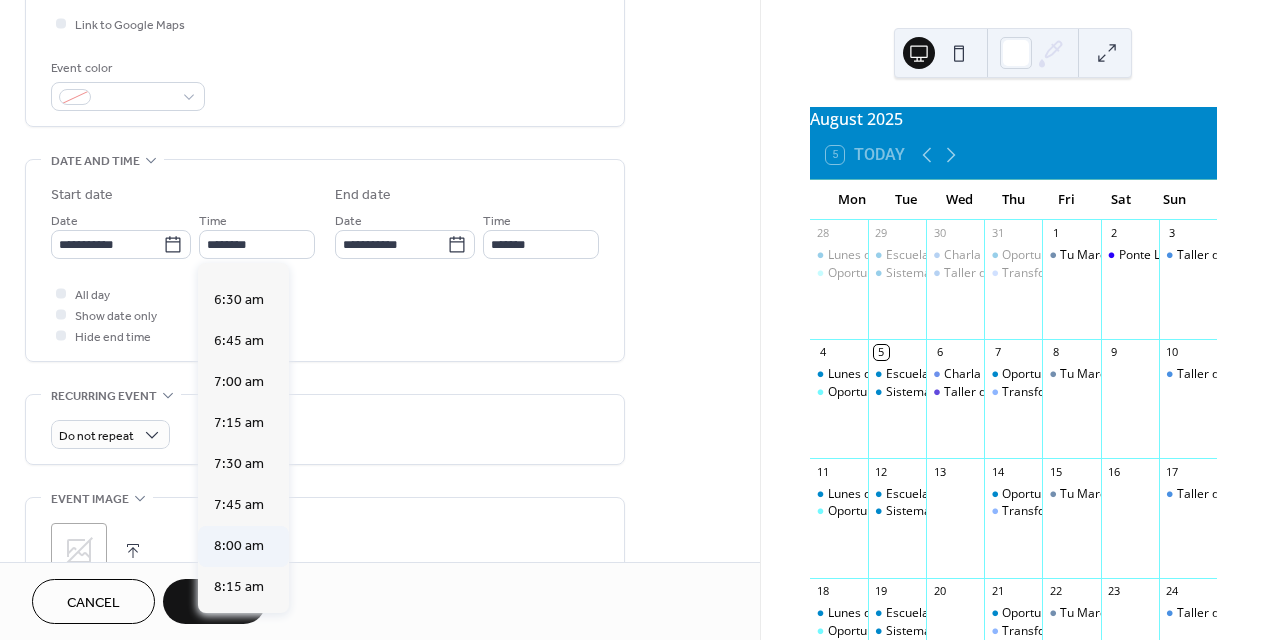 type on "*******" 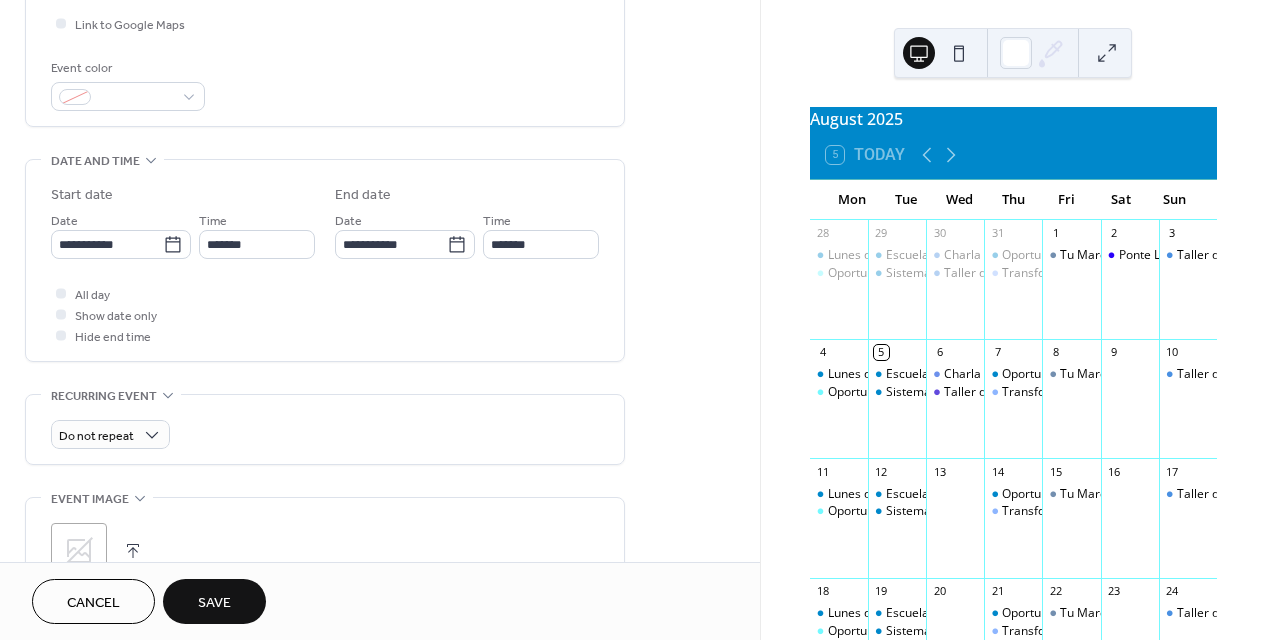 scroll, scrollTop: 984, scrollLeft: 0, axis: vertical 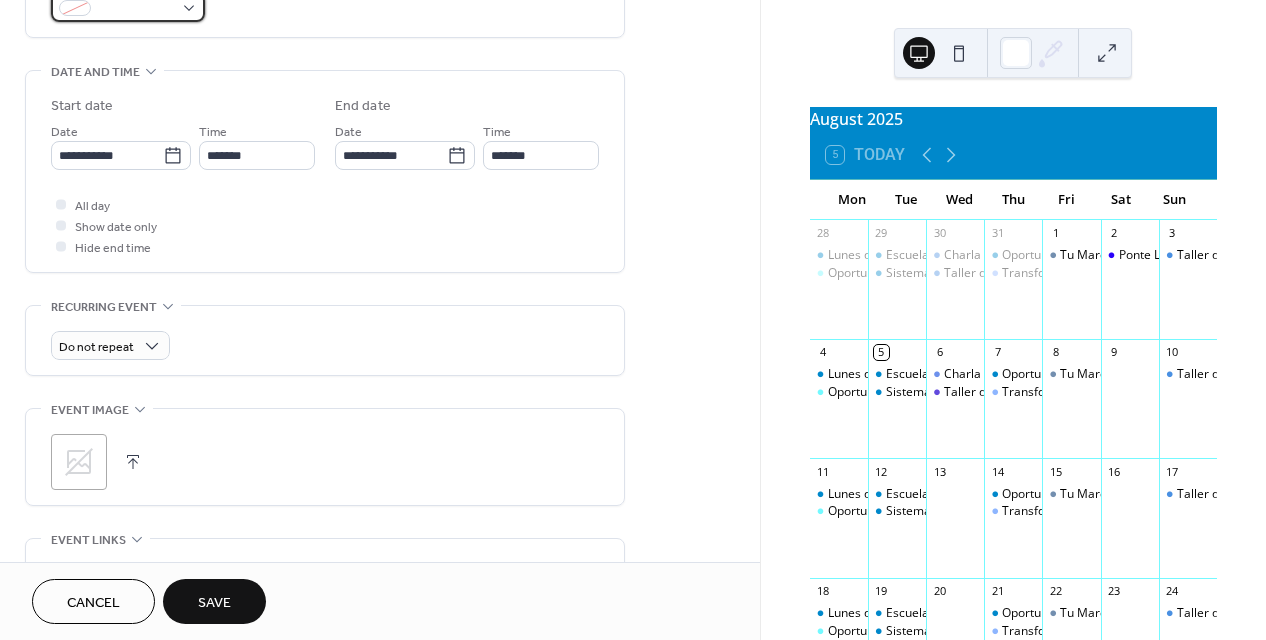click at bounding box center (128, 7) 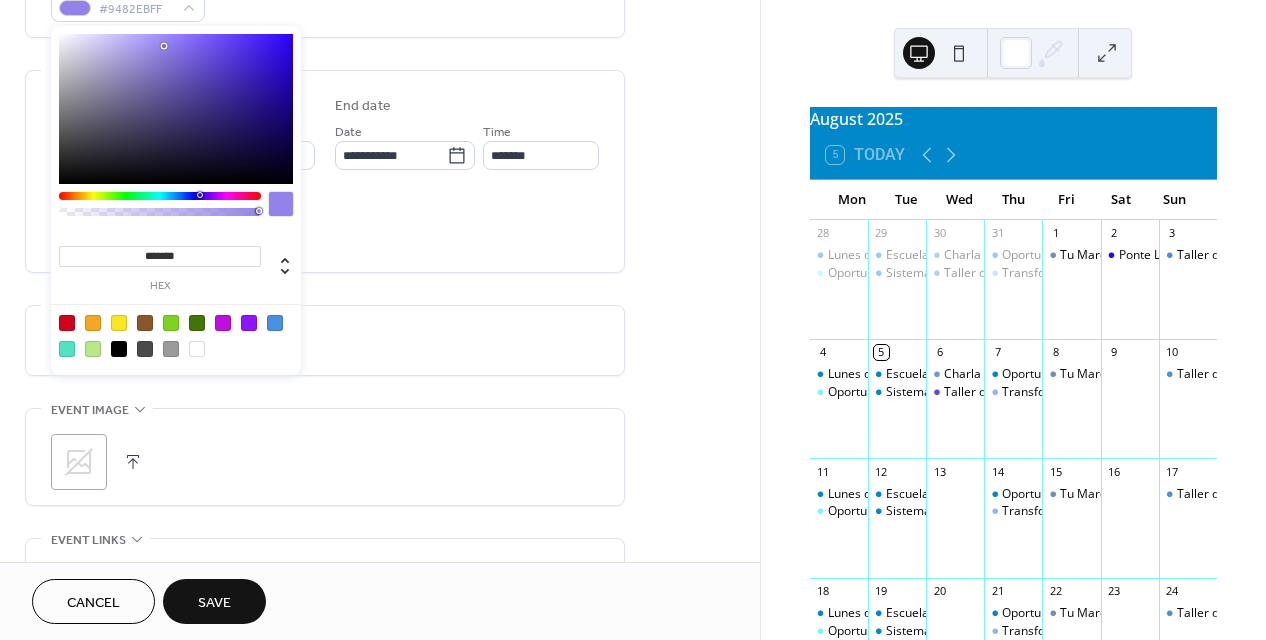 click at bounding box center (176, 109) 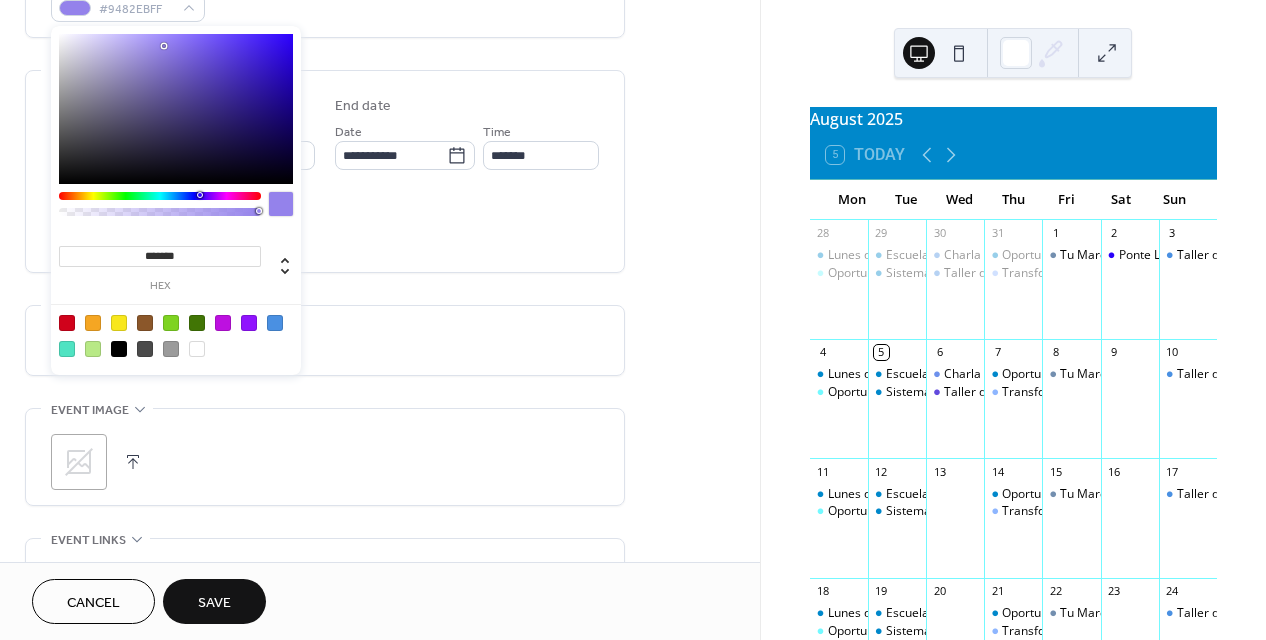 click on "******* hex" at bounding box center (176, 200) 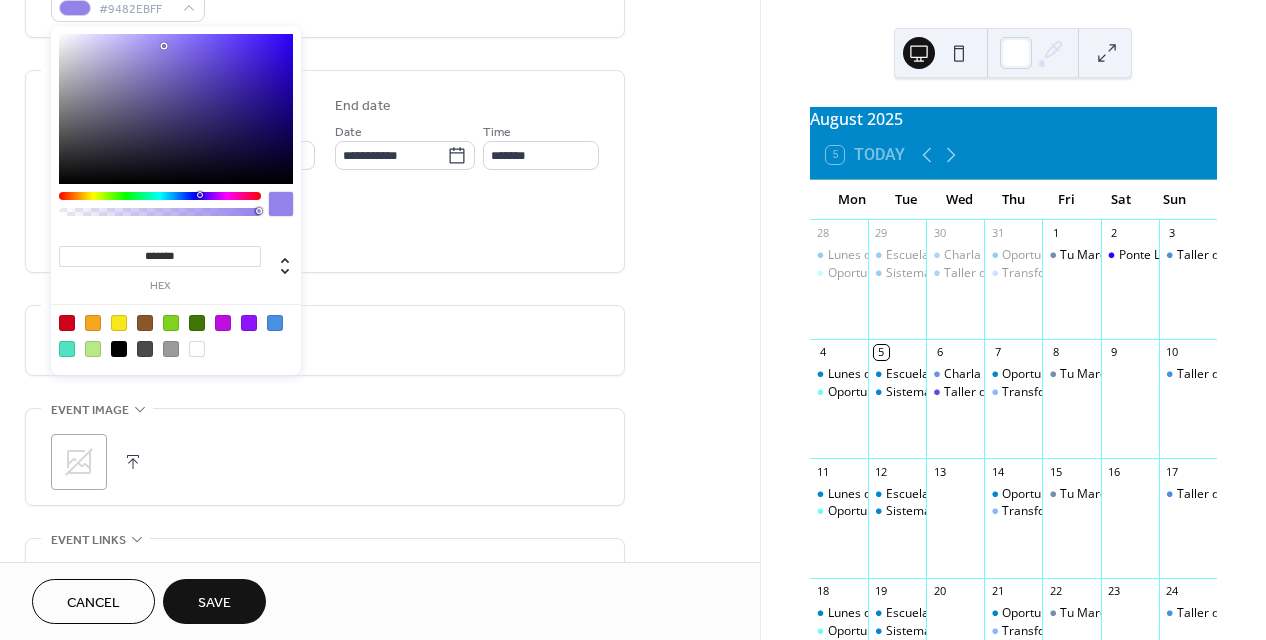 type on "*******" 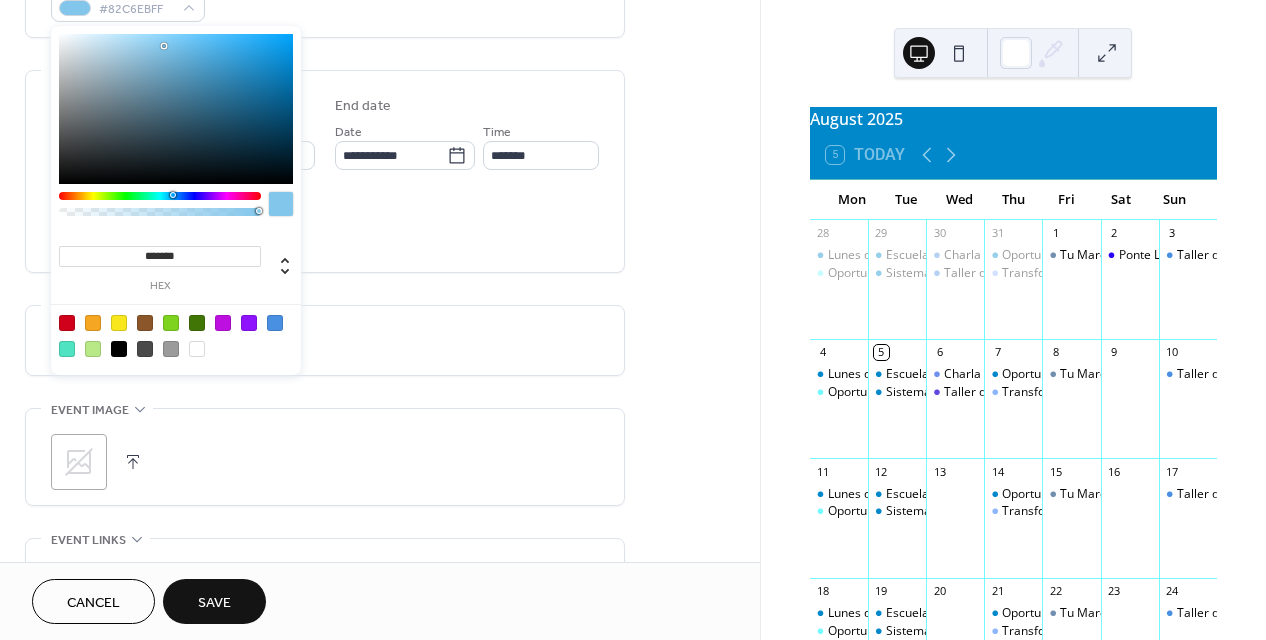 click on "Save" at bounding box center (214, 603) 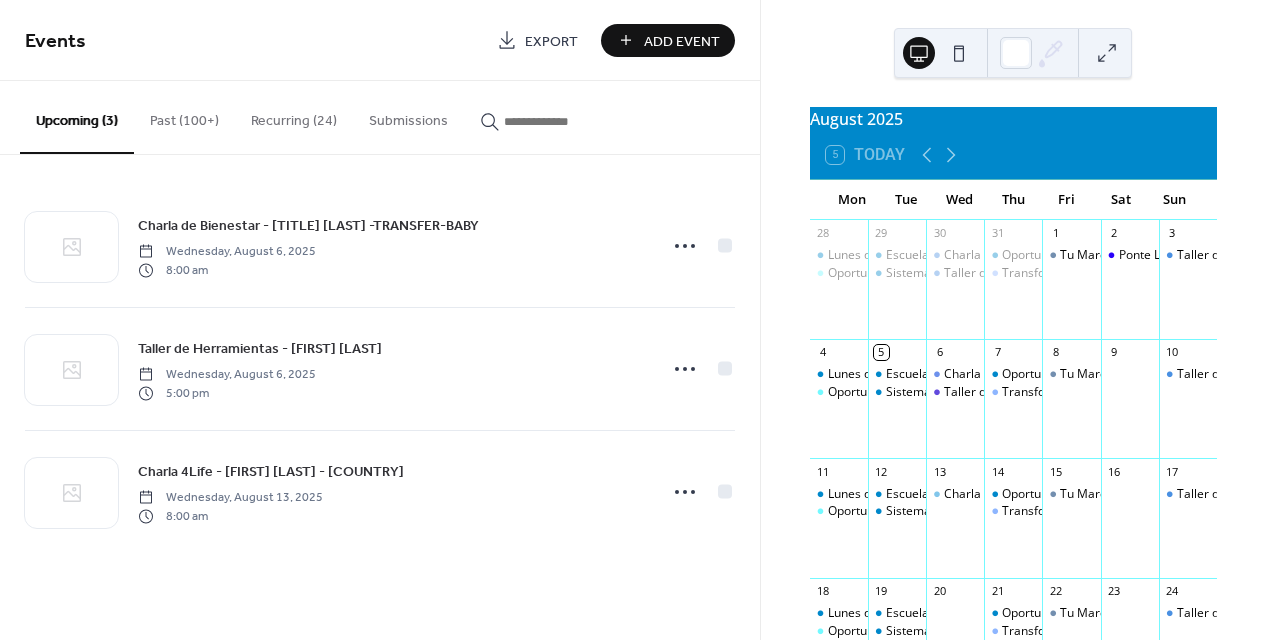 click on "Add Event" at bounding box center (682, 41) 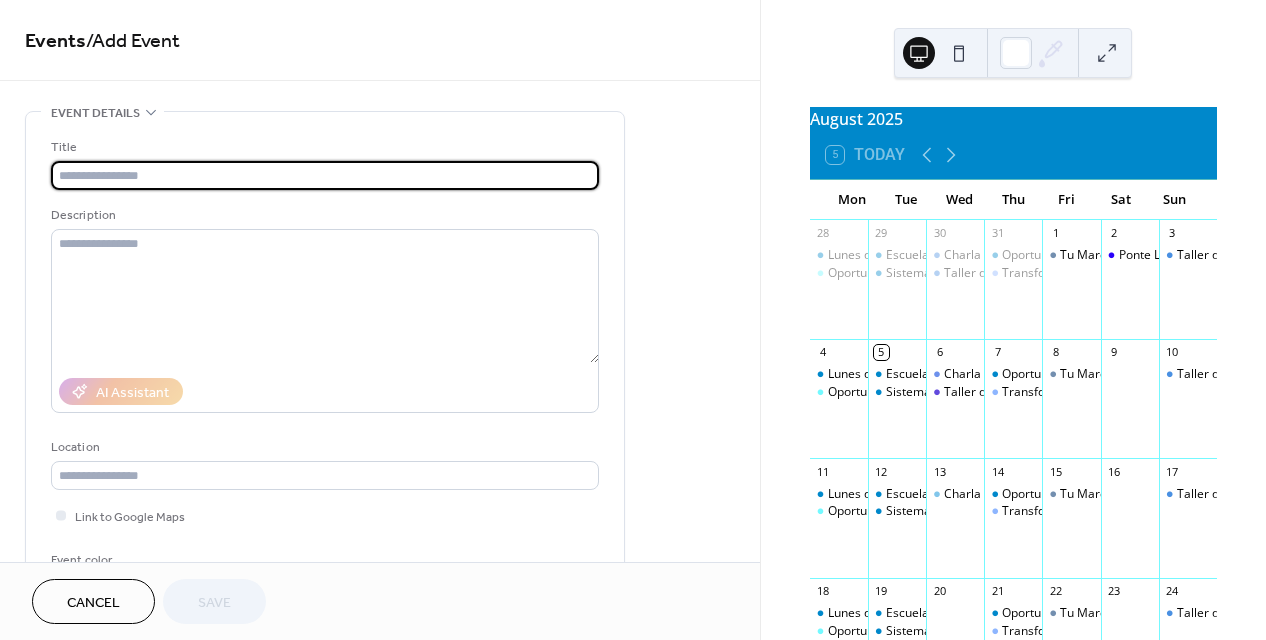 click at bounding box center (325, 175) 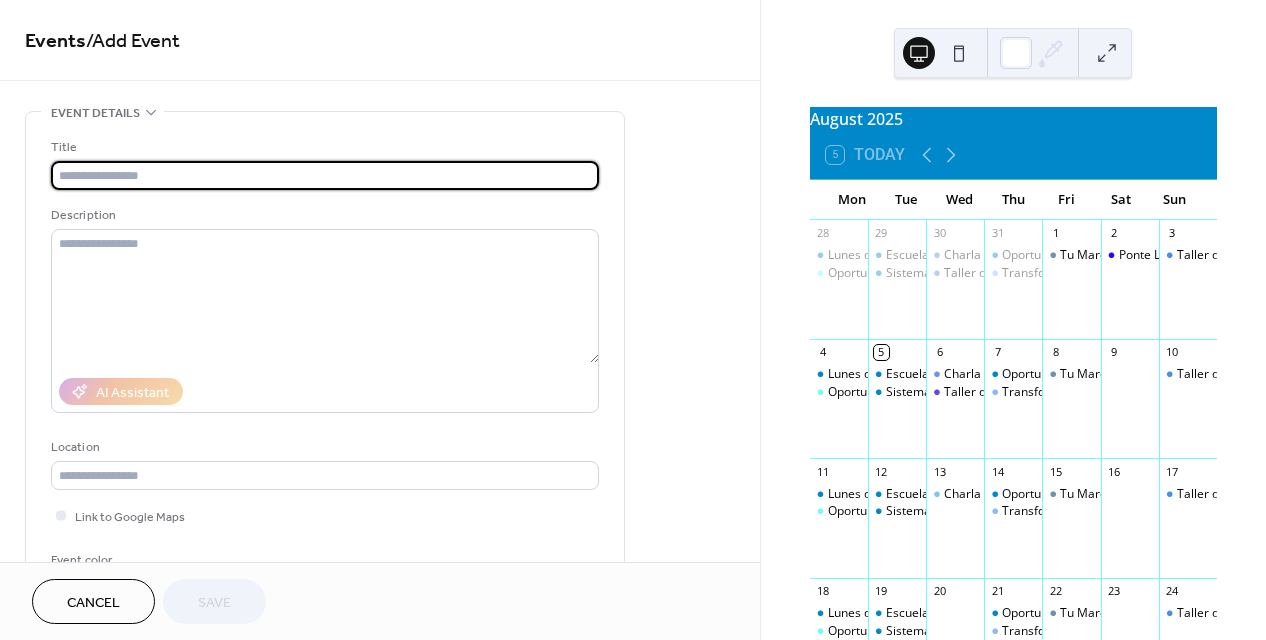 paste on "**********" 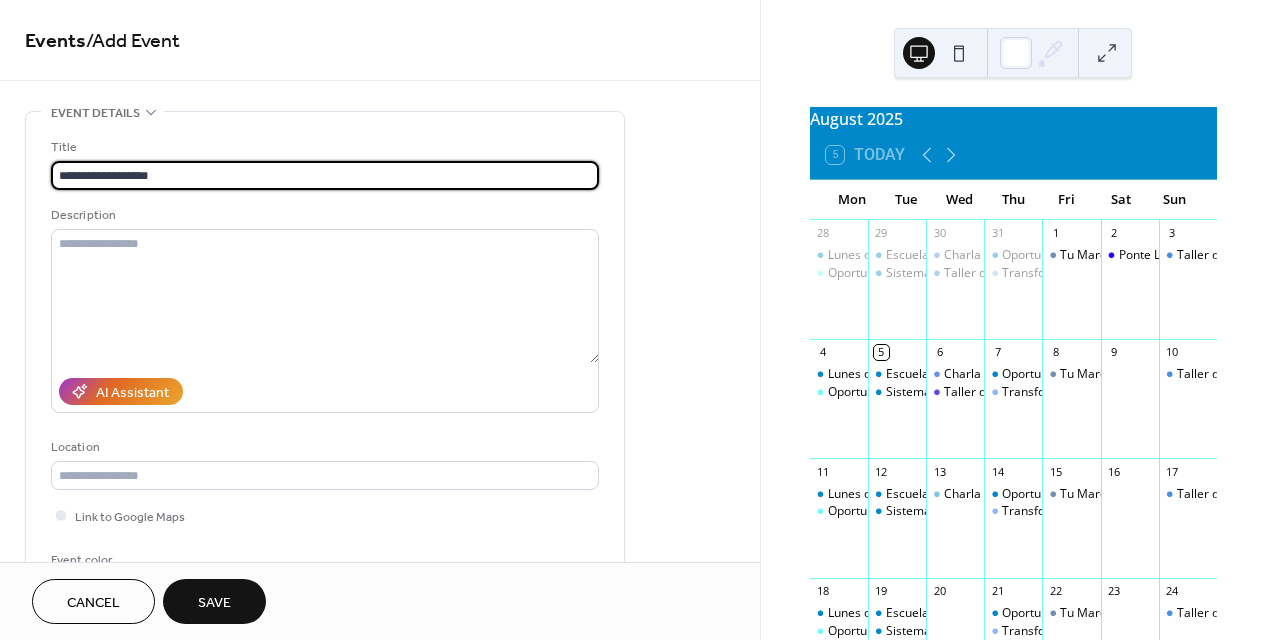 click on "**********" at bounding box center (325, 175) 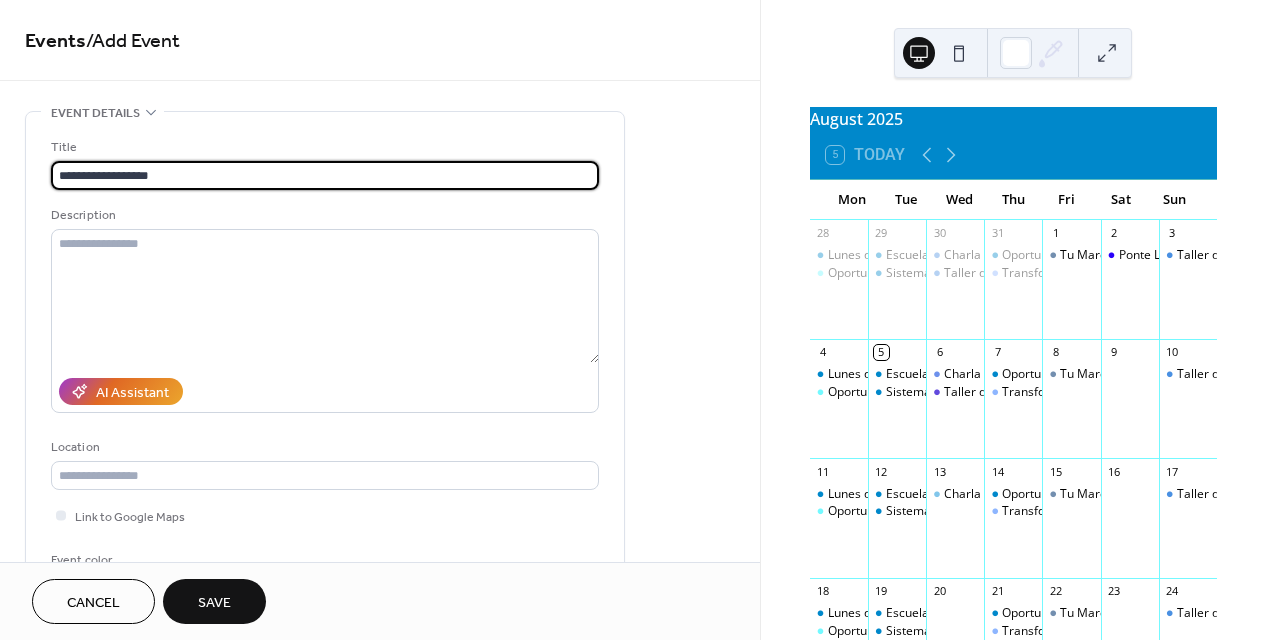 paste on "**********" 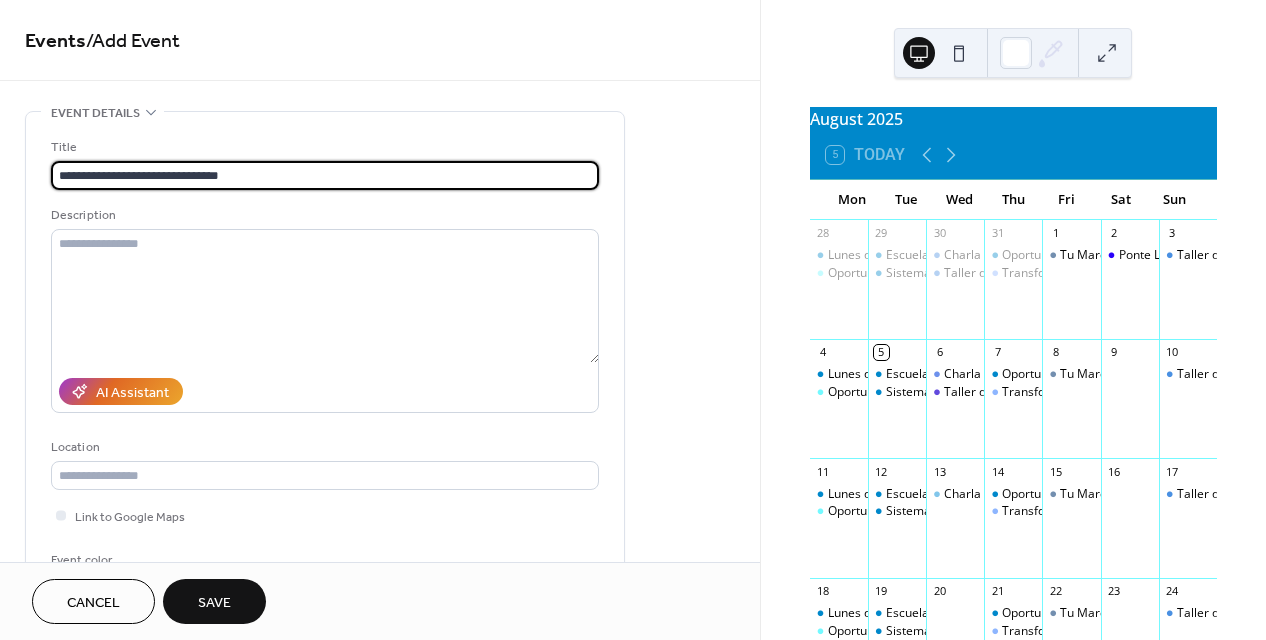 scroll, scrollTop: 492, scrollLeft: 0, axis: vertical 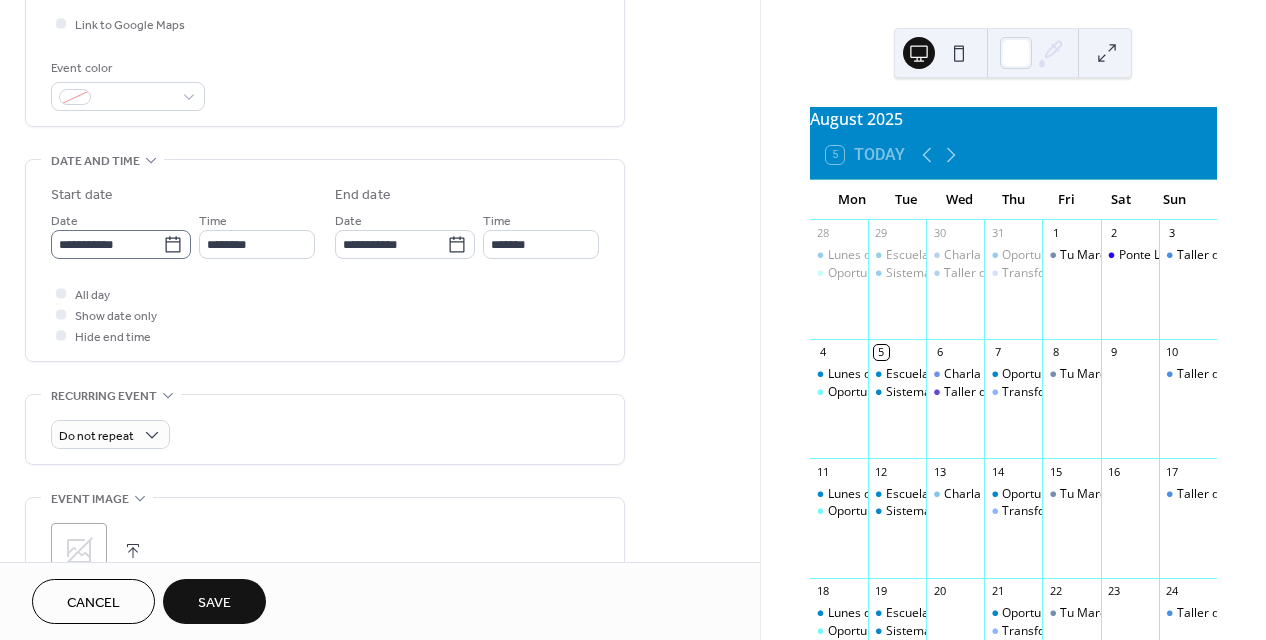 type on "**********" 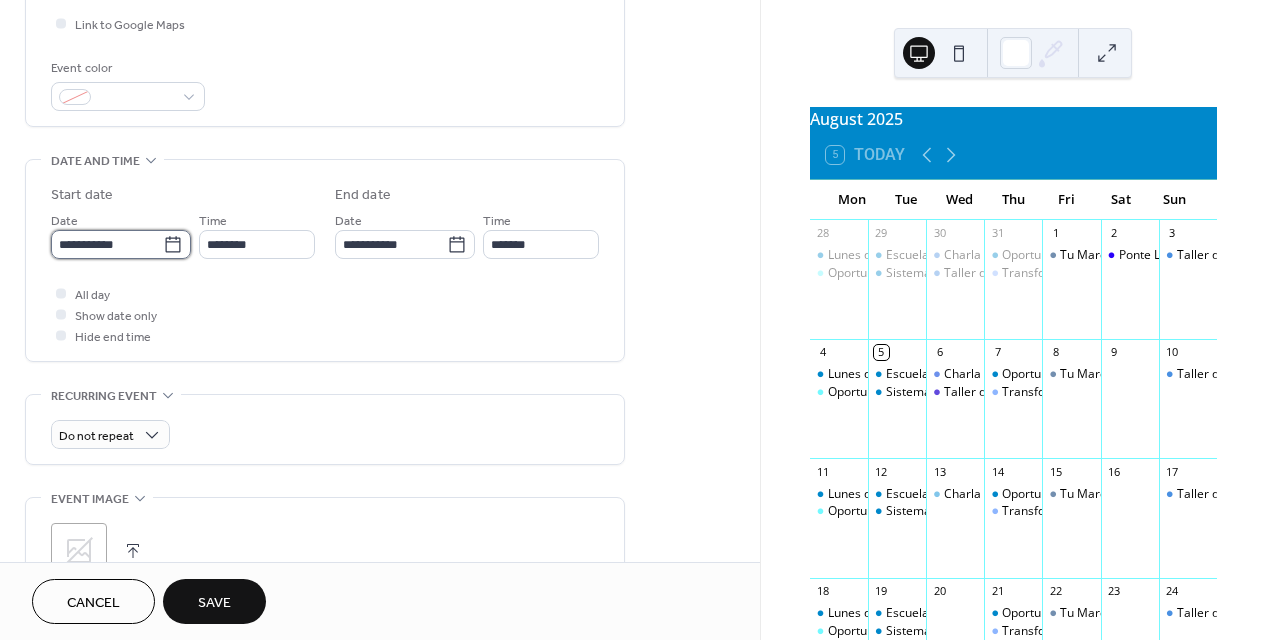 click on "**********" at bounding box center (107, 244) 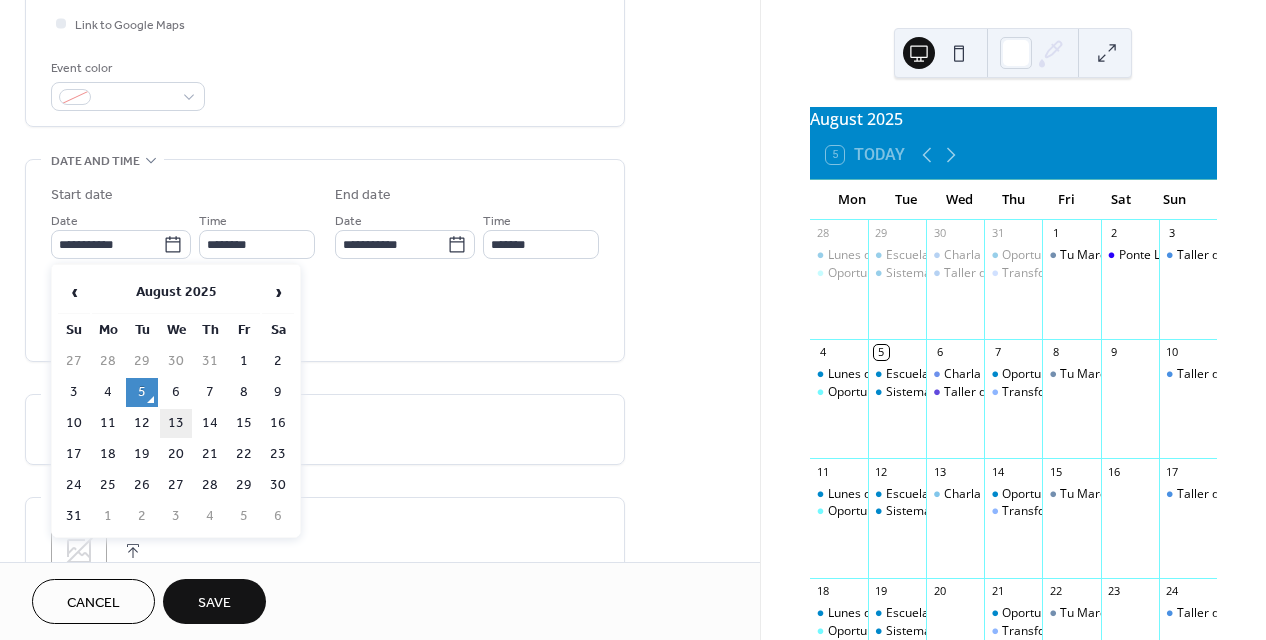 click on "13" at bounding box center [176, 423] 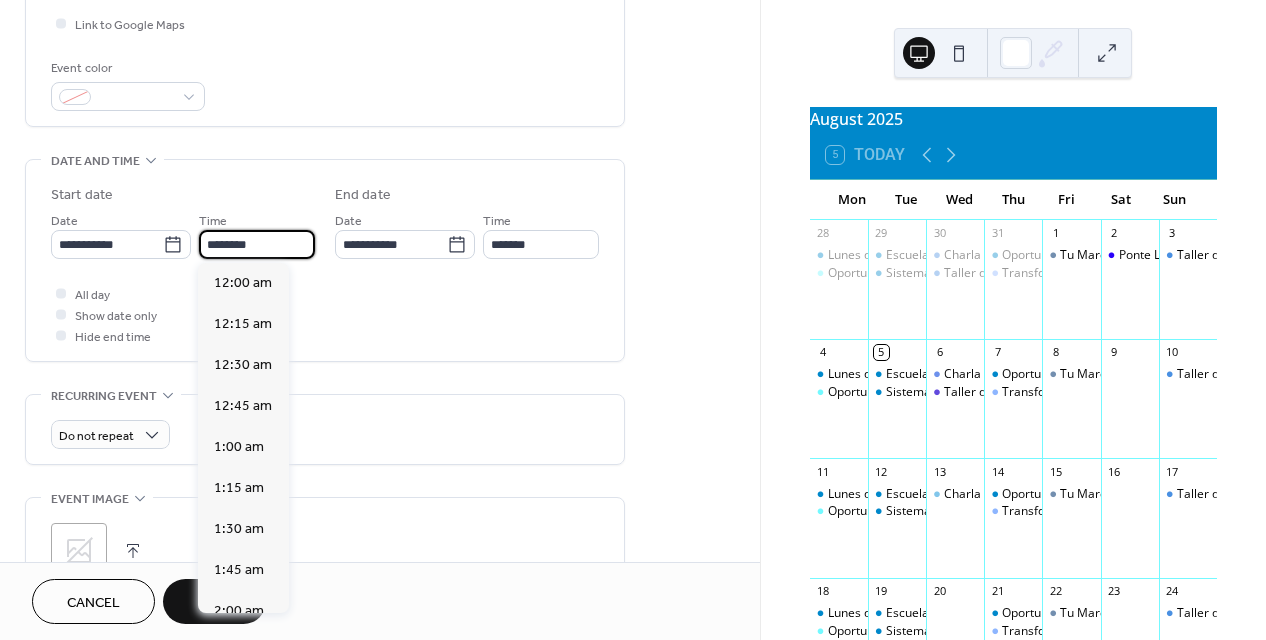 click on "********" at bounding box center [257, 244] 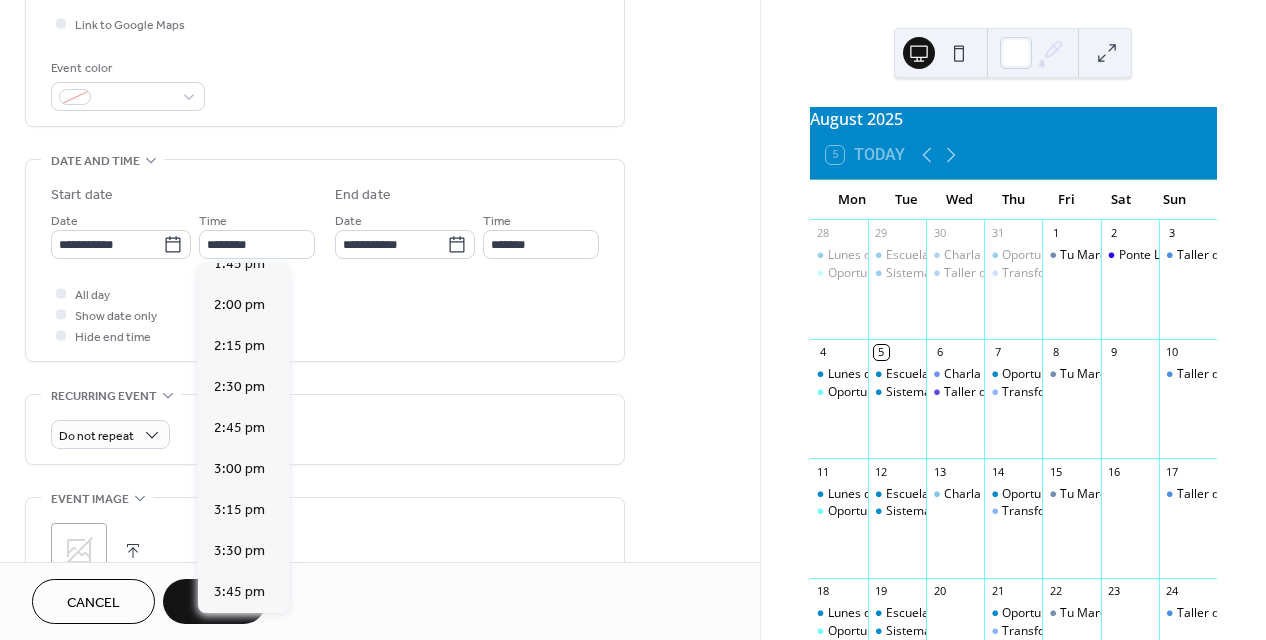 scroll, scrollTop: 2581, scrollLeft: 0, axis: vertical 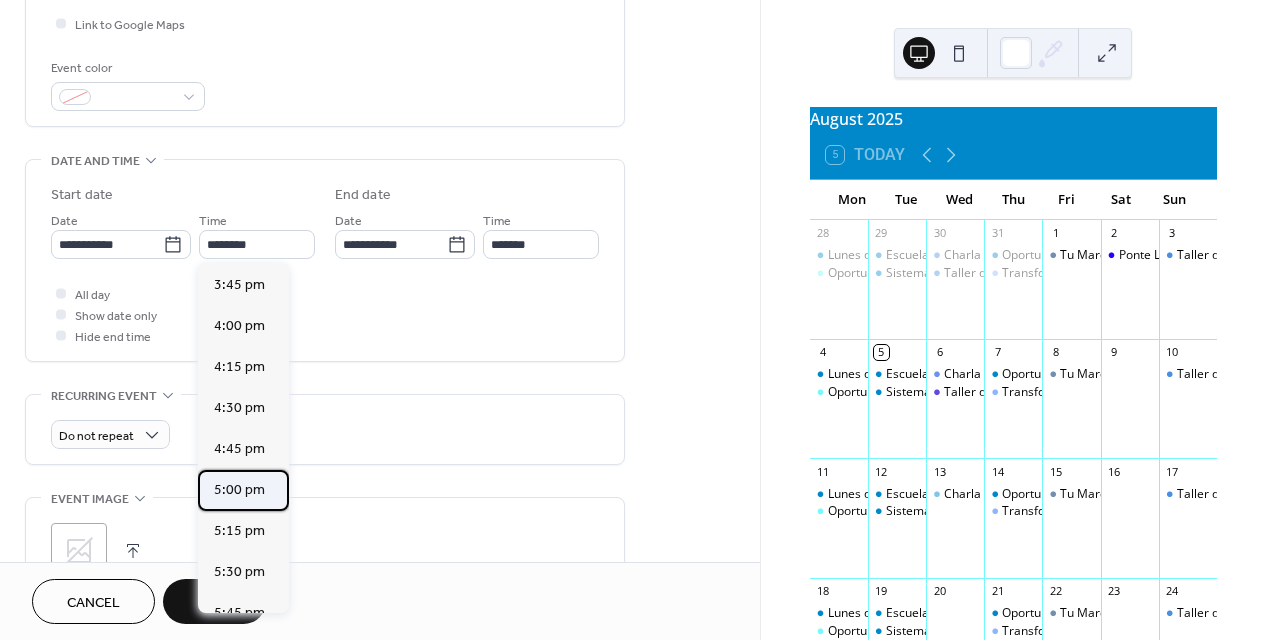 click on "5:00 pm" at bounding box center [239, 490] 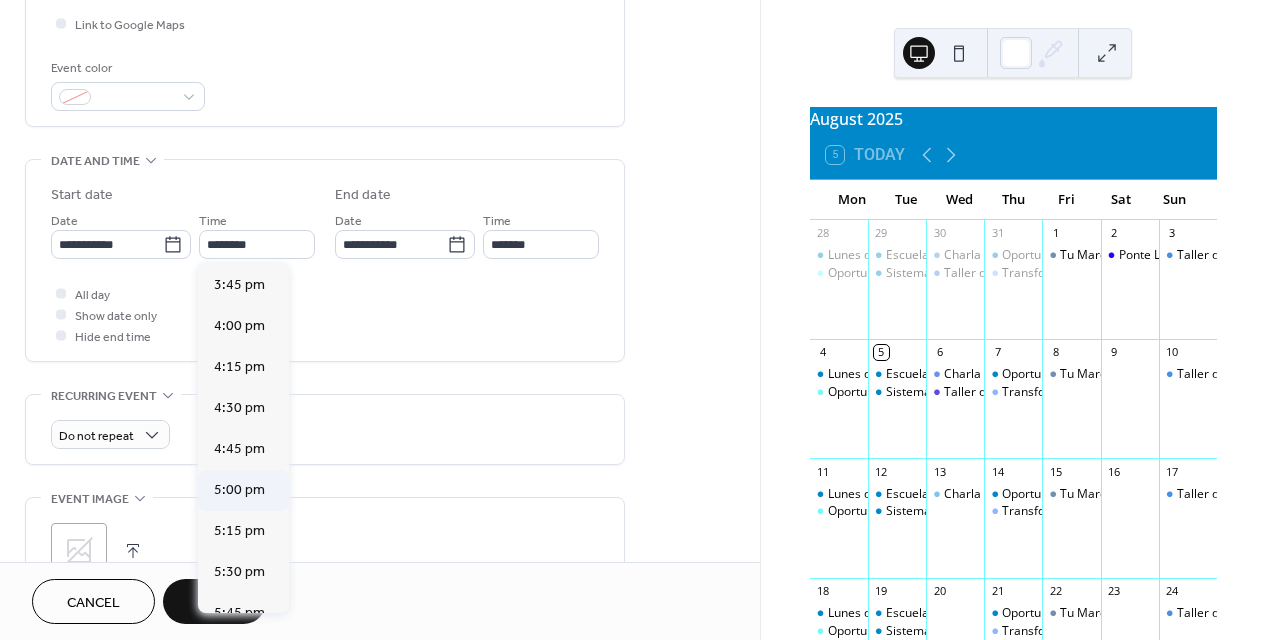 type on "*******" 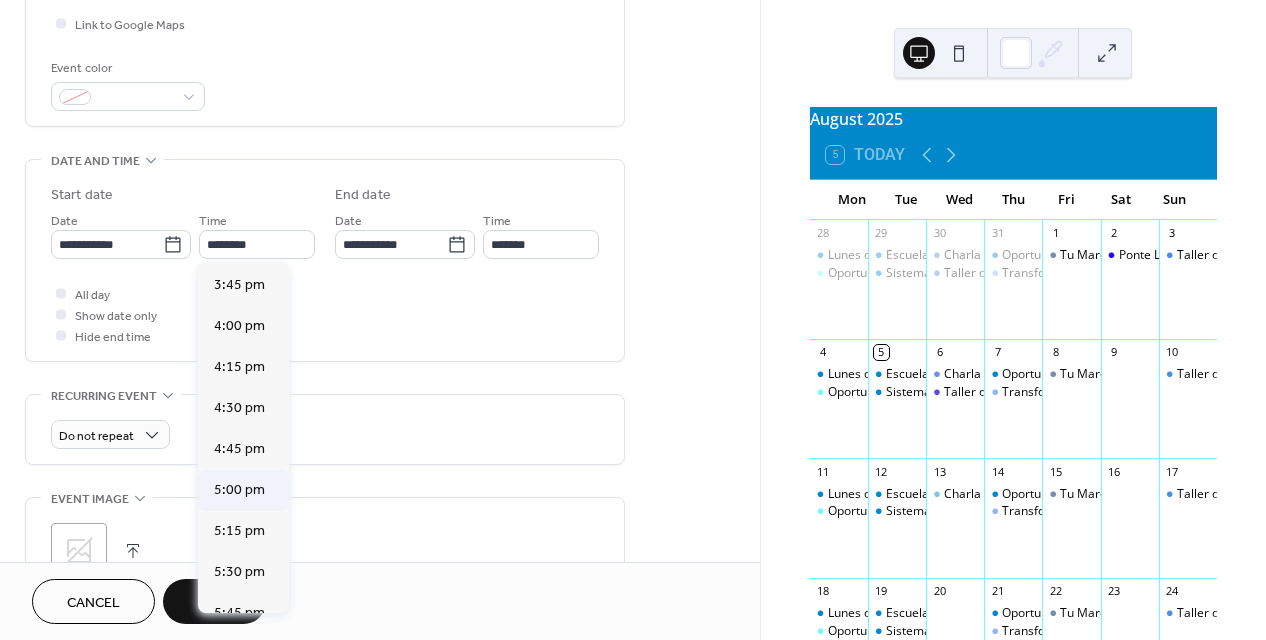 type on "*******" 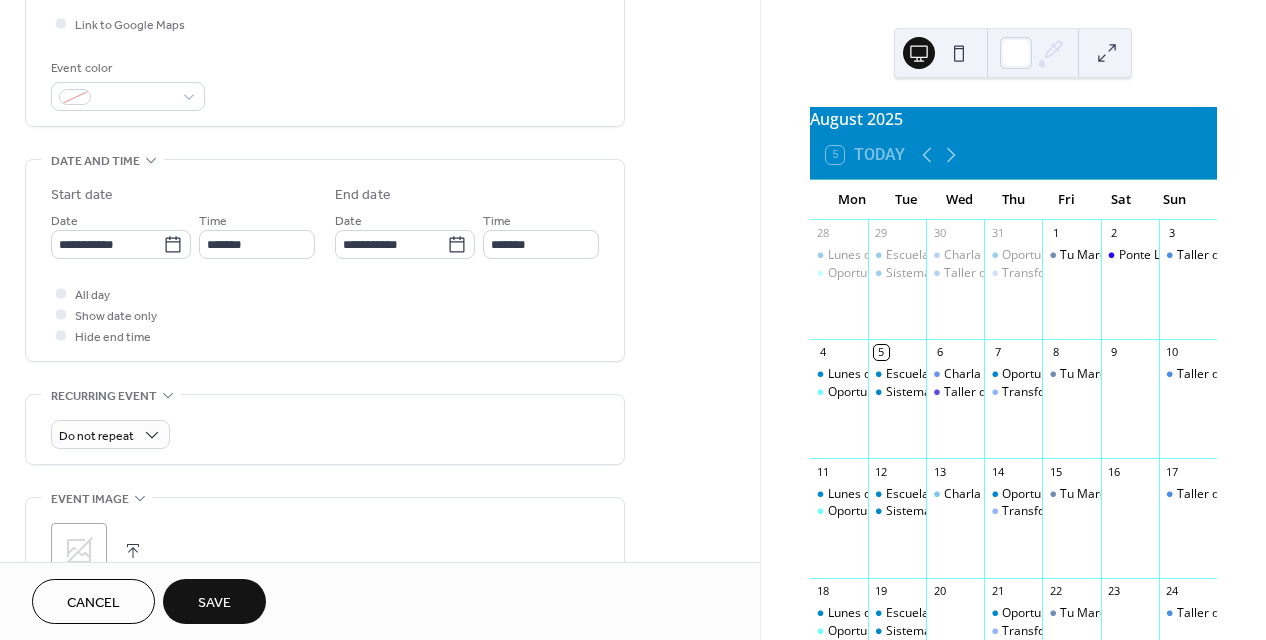 scroll, scrollTop: 984, scrollLeft: 0, axis: vertical 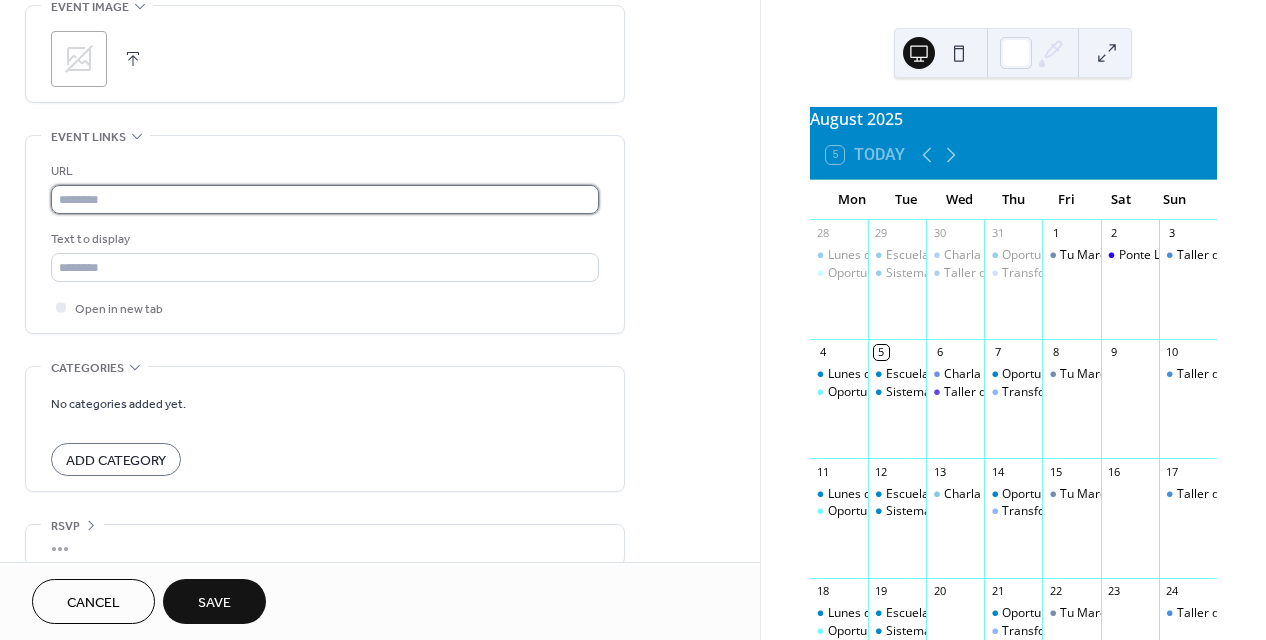click at bounding box center [325, 199] 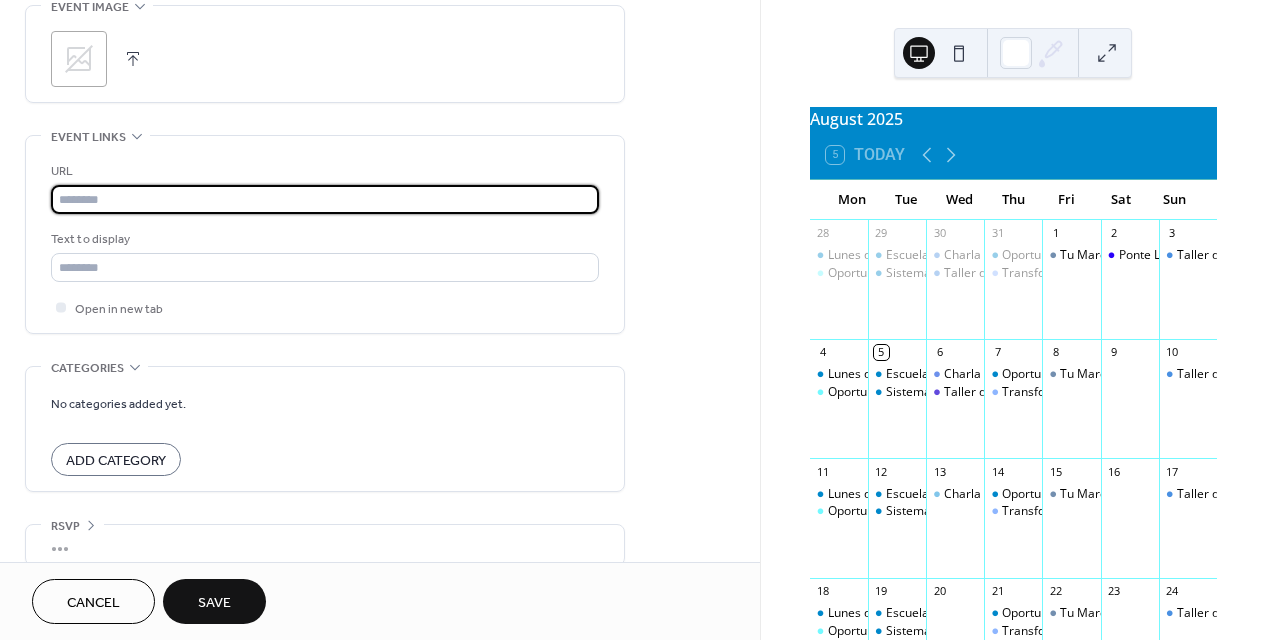 type on "**********" 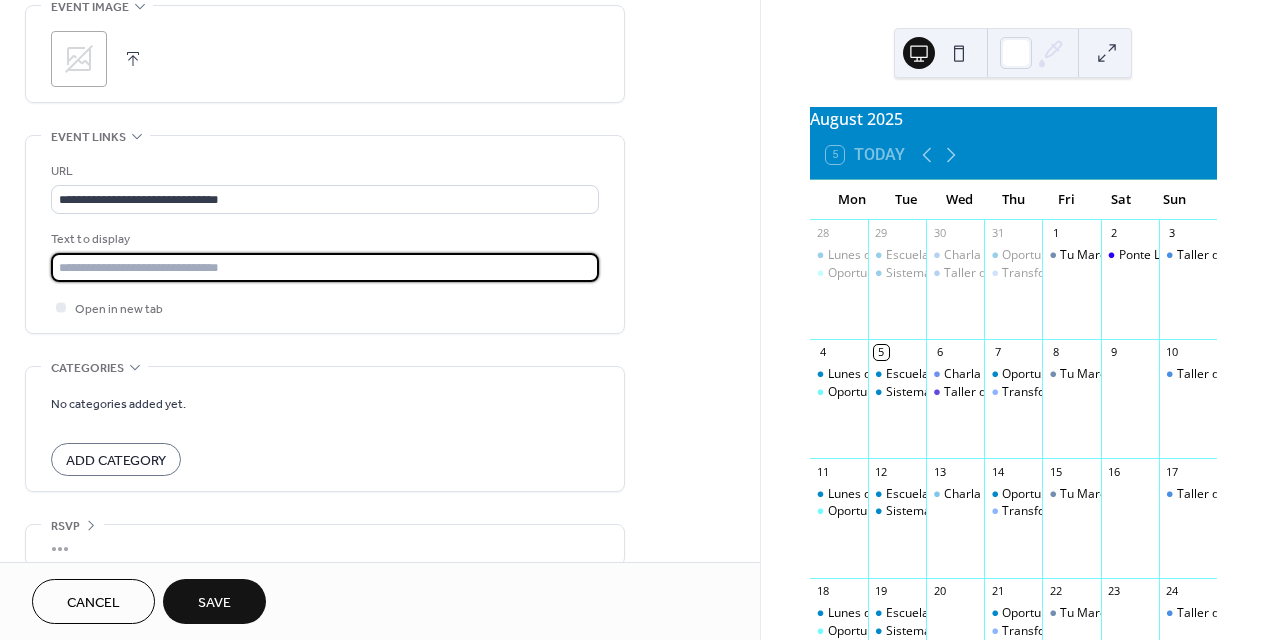 click at bounding box center [325, 267] 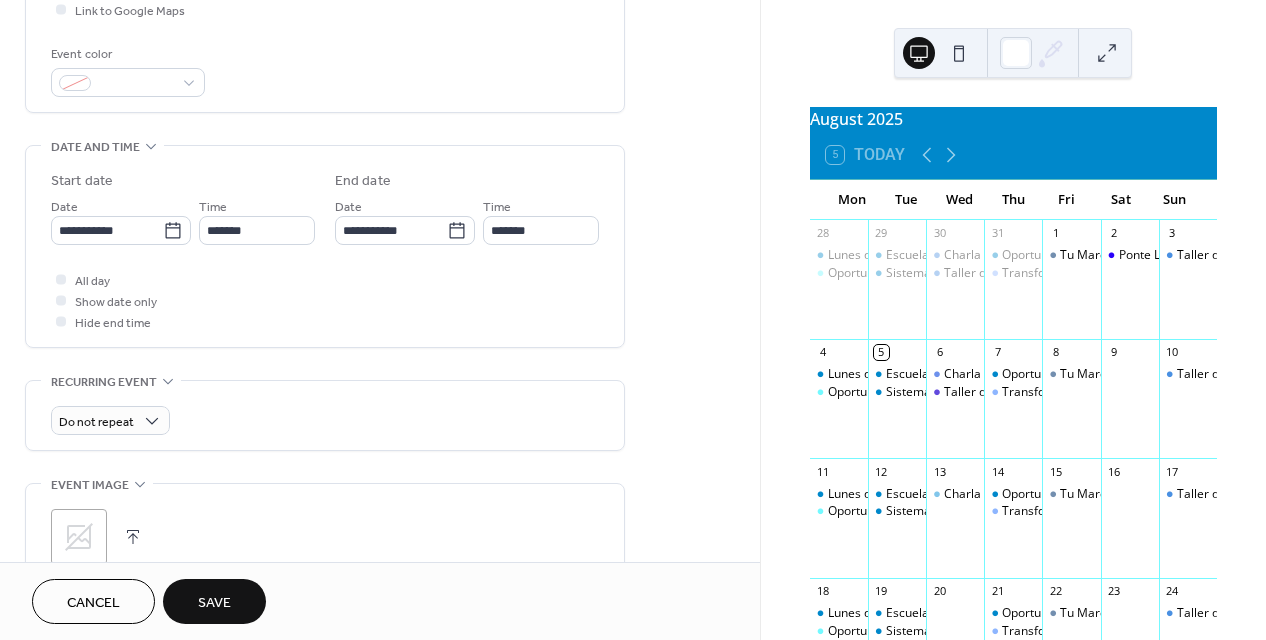 scroll, scrollTop: 492, scrollLeft: 0, axis: vertical 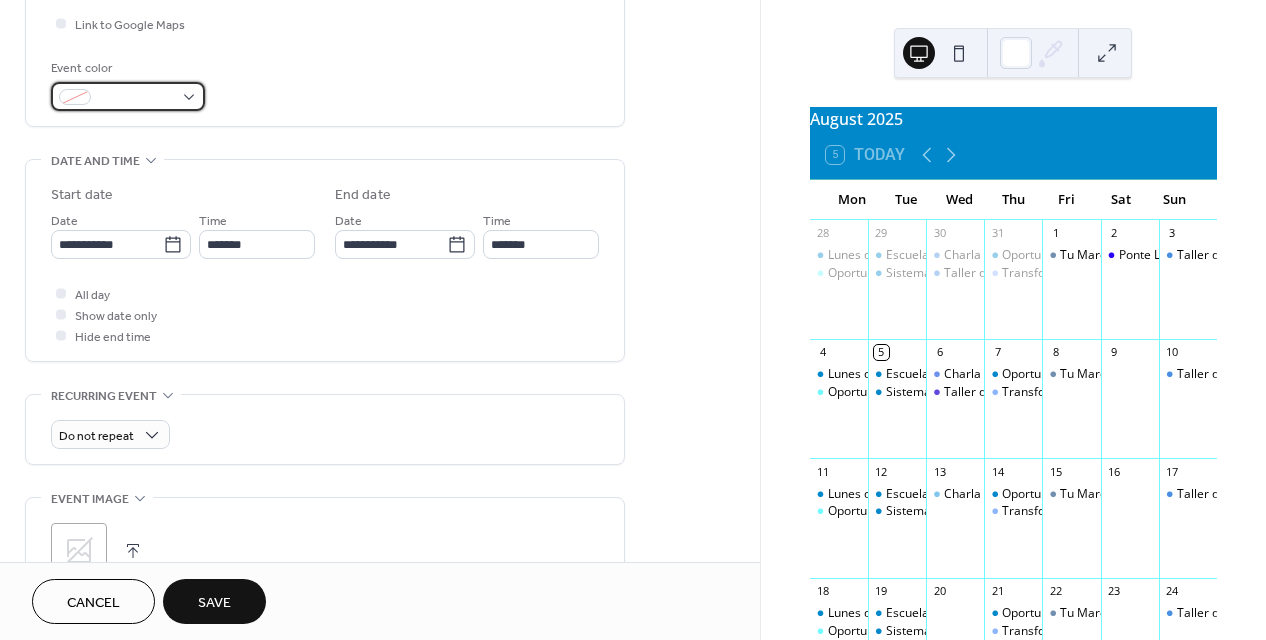 click at bounding box center [128, 96] 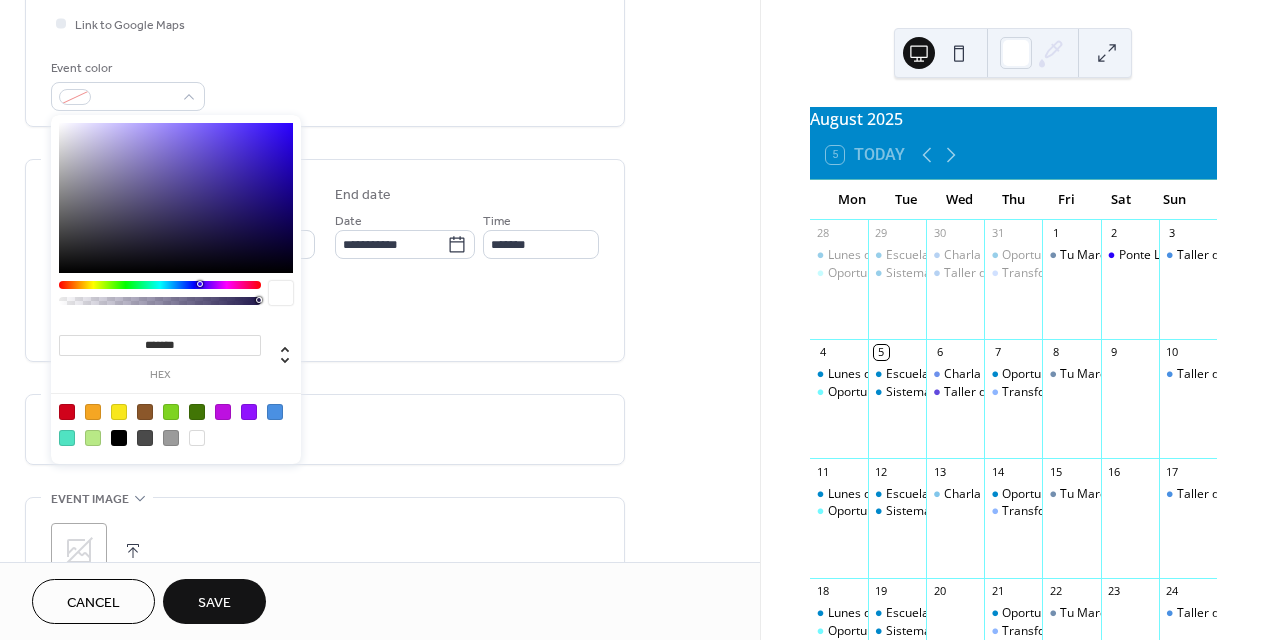click at bounding box center (176, 198) 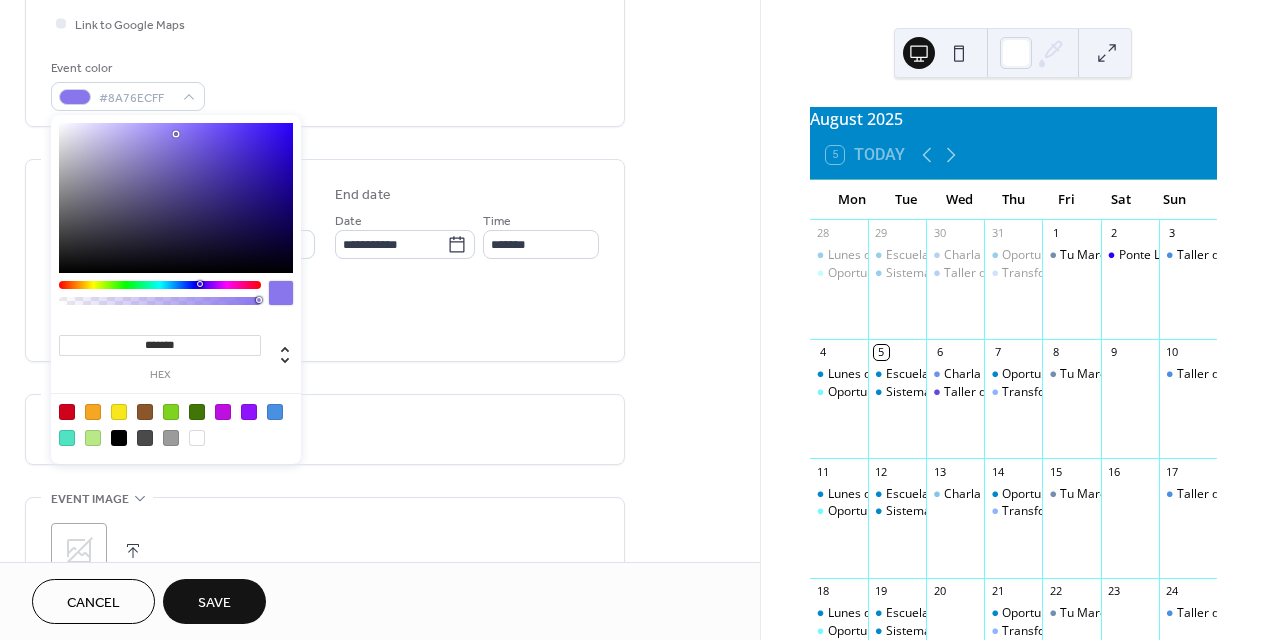 click at bounding box center (160, 285) 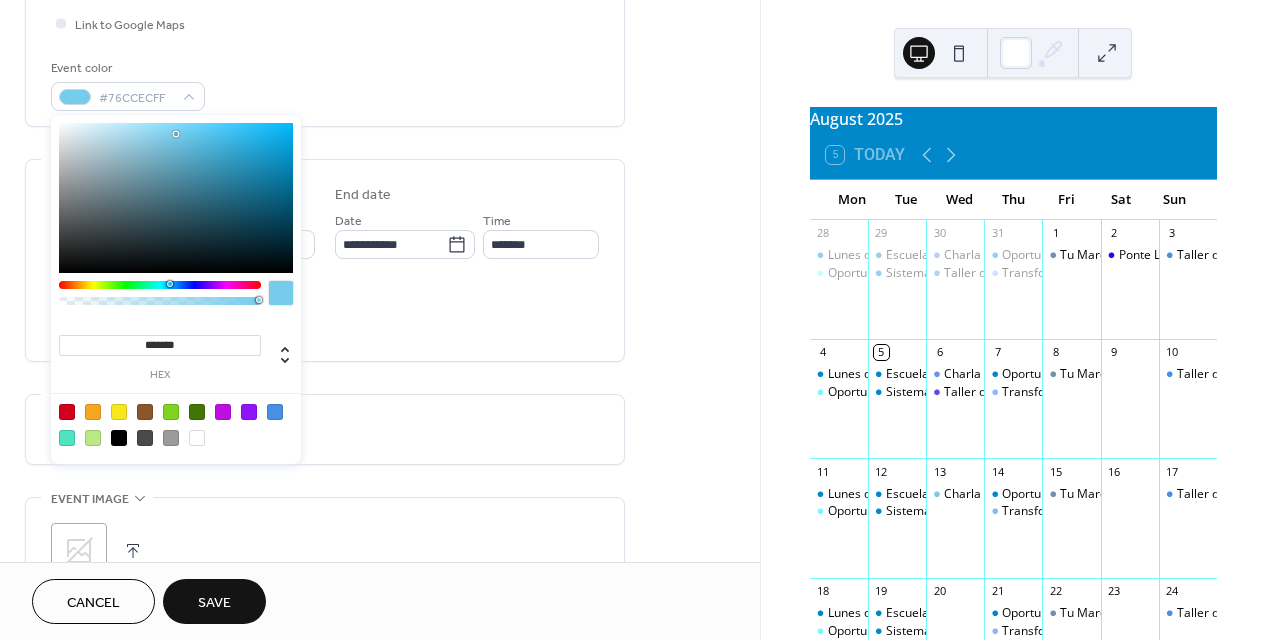 click at bounding box center (160, 285) 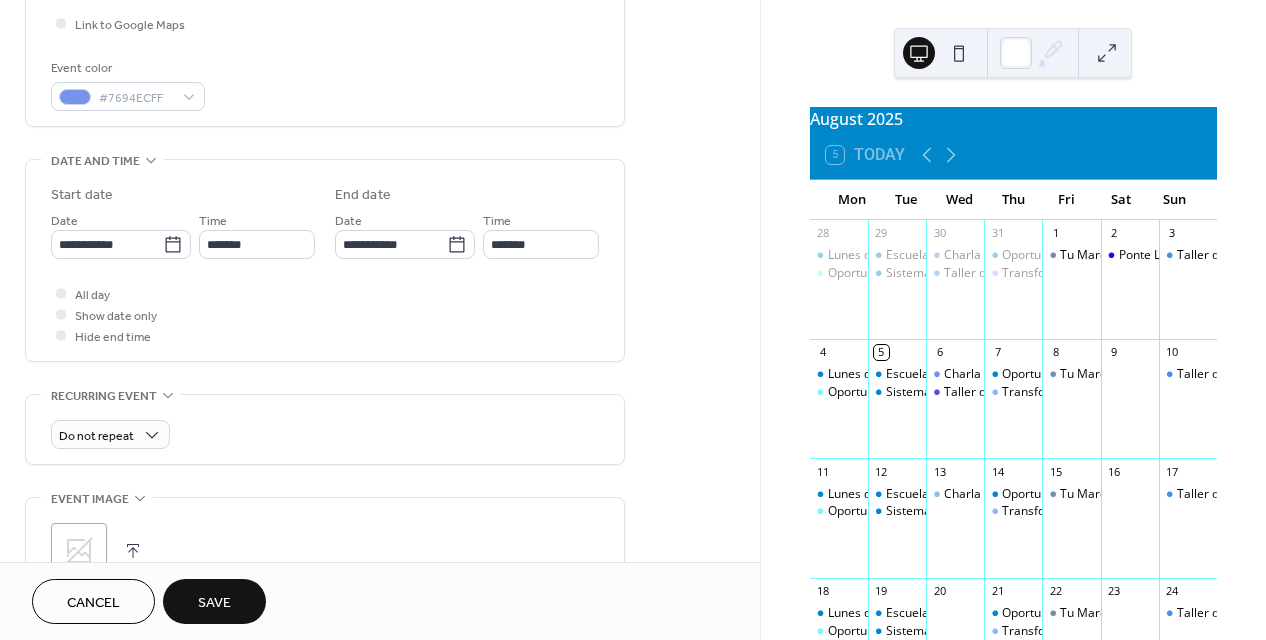 click on "Save" at bounding box center [214, 603] 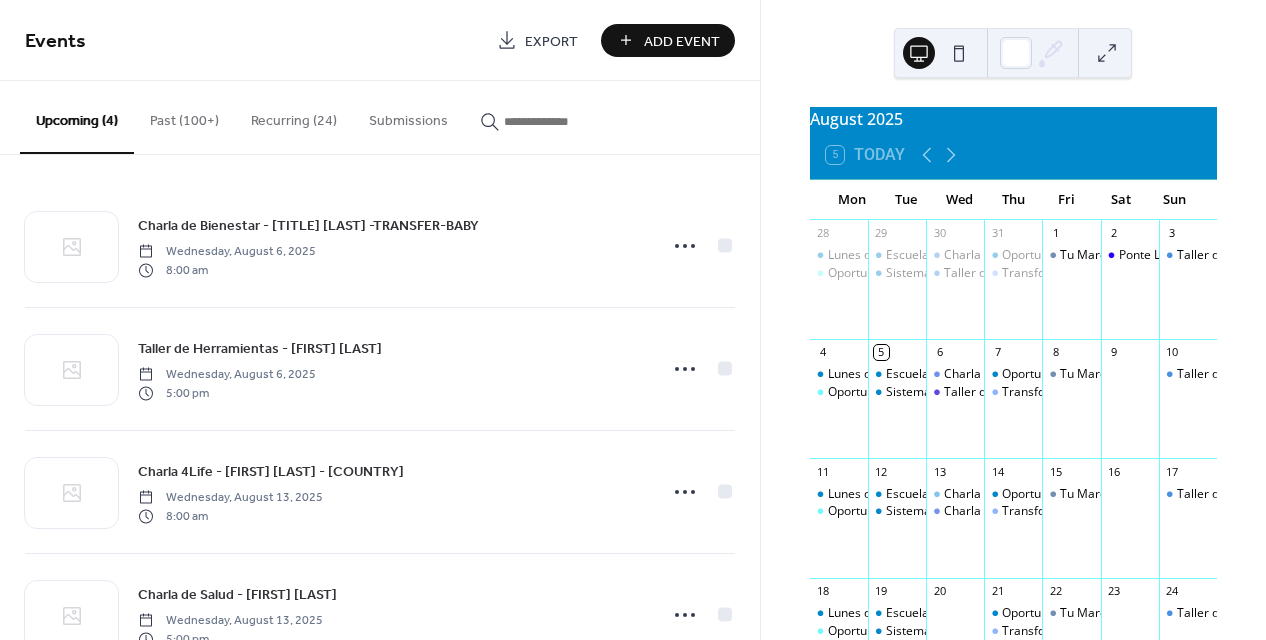 scroll, scrollTop: 66, scrollLeft: 0, axis: vertical 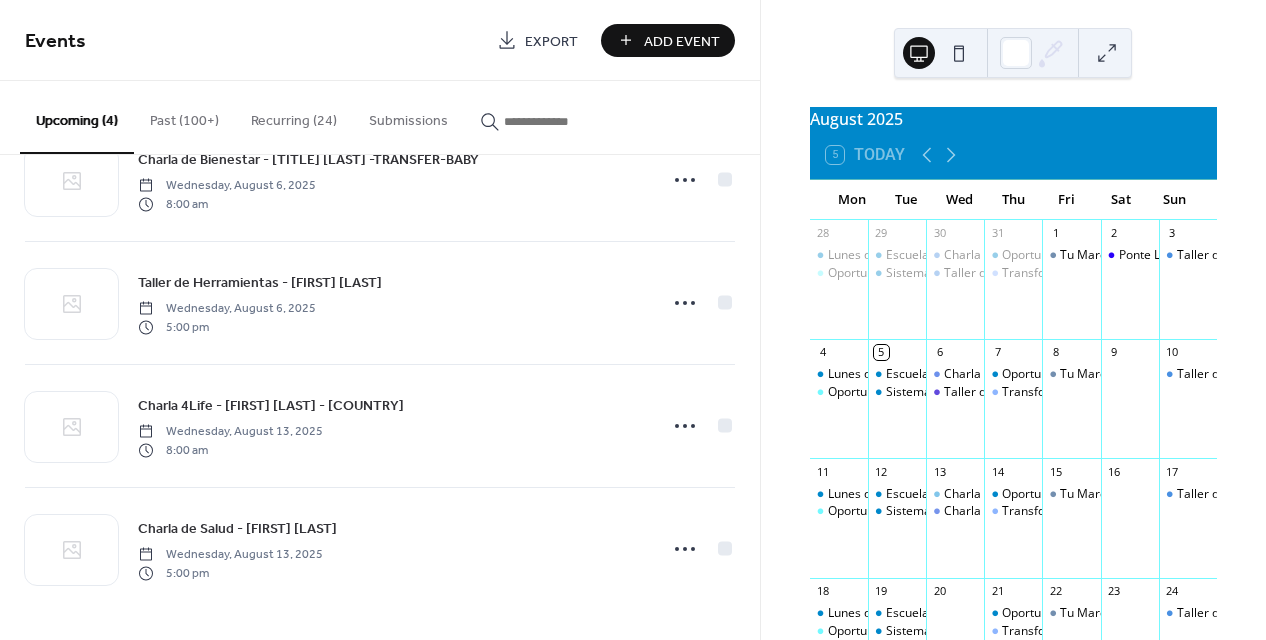 click on "Recurring (24)" at bounding box center (294, 116) 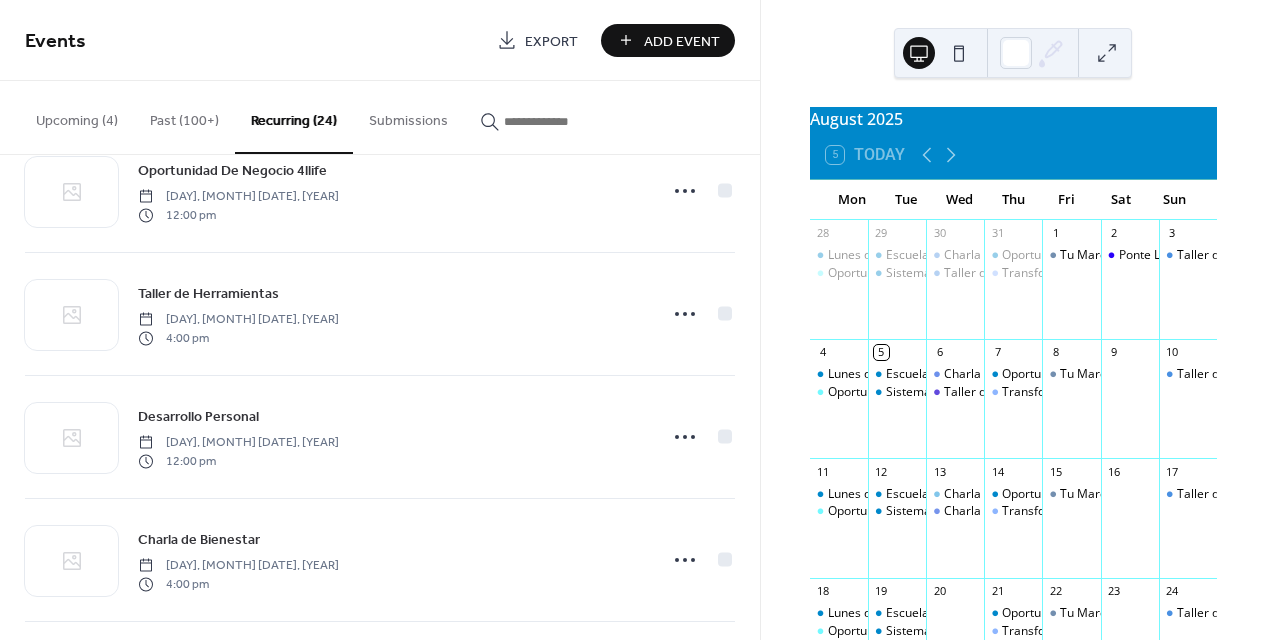scroll, scrollTop: 849, scrollLeft: 0, axis: vertical 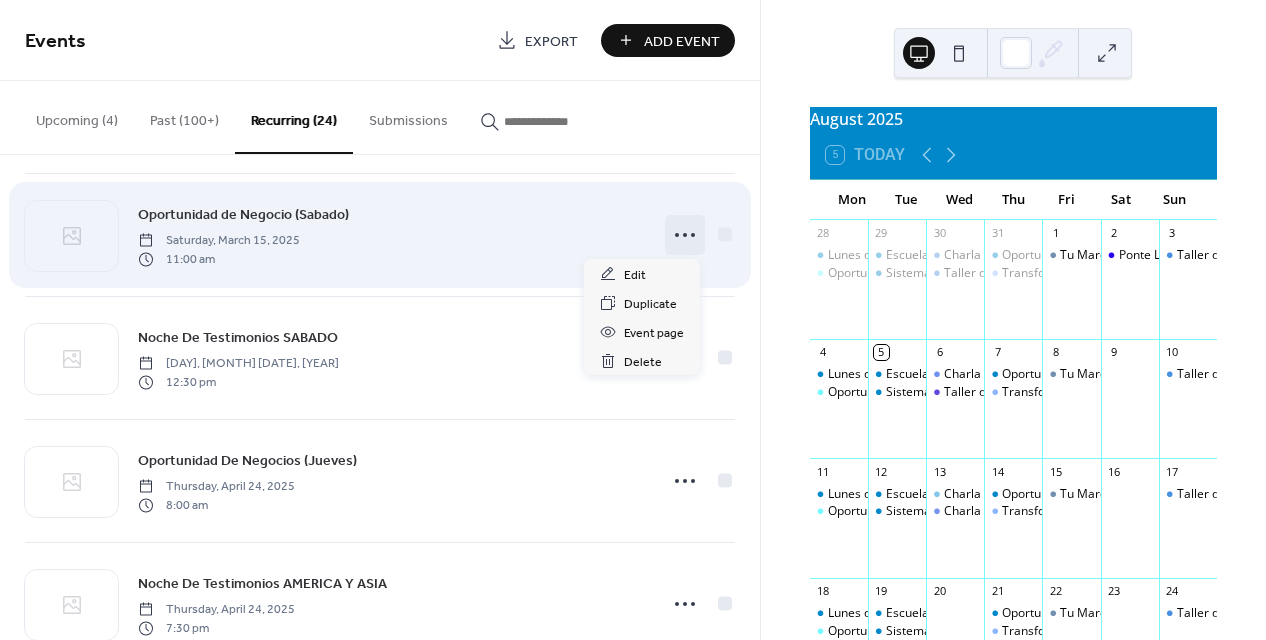 click 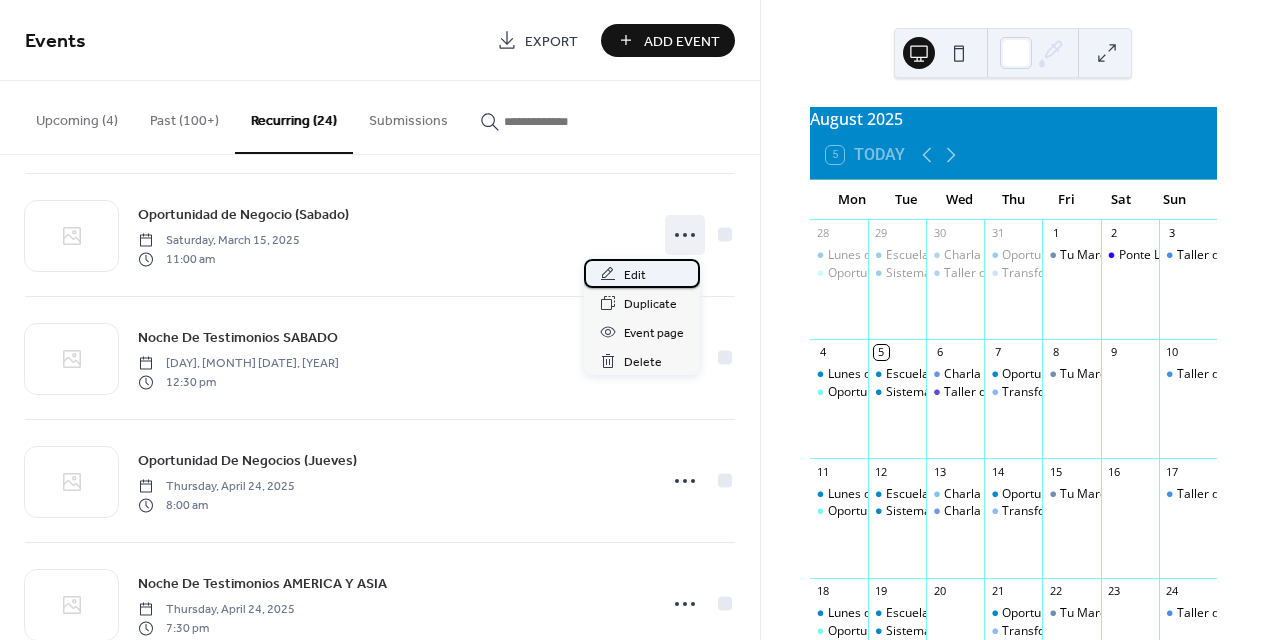 click on "Edit" at bounding box center [635, 275] 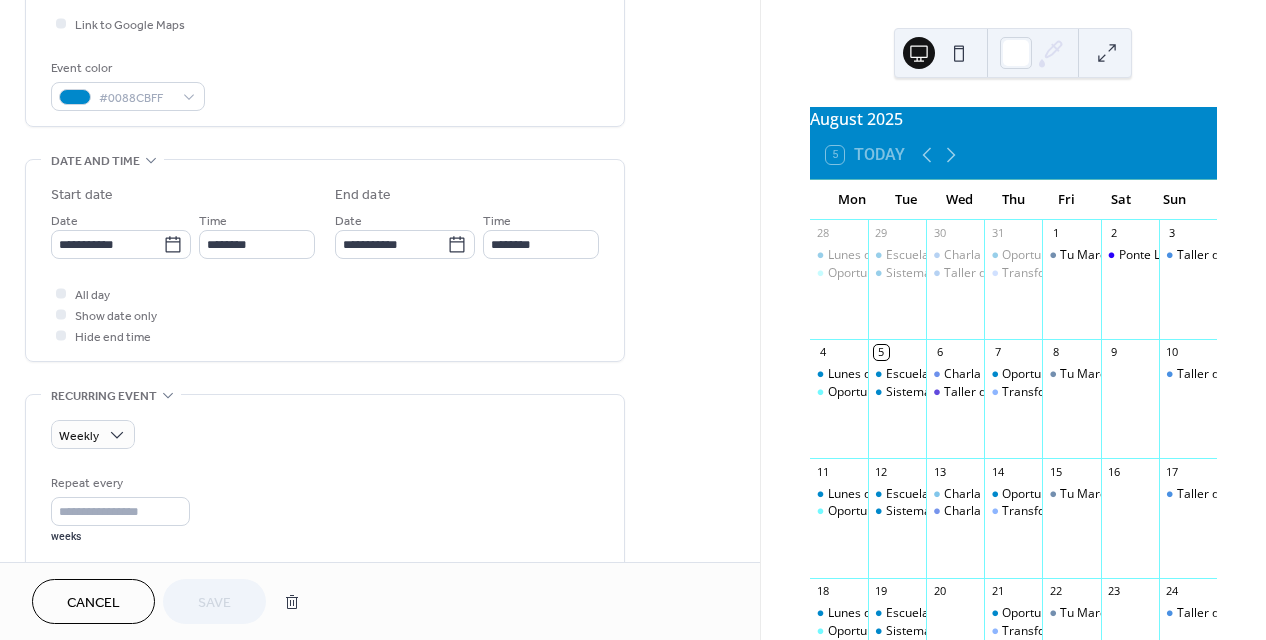 scroll, scrollTop: 984, scrollLeft: 0, axis: vertical 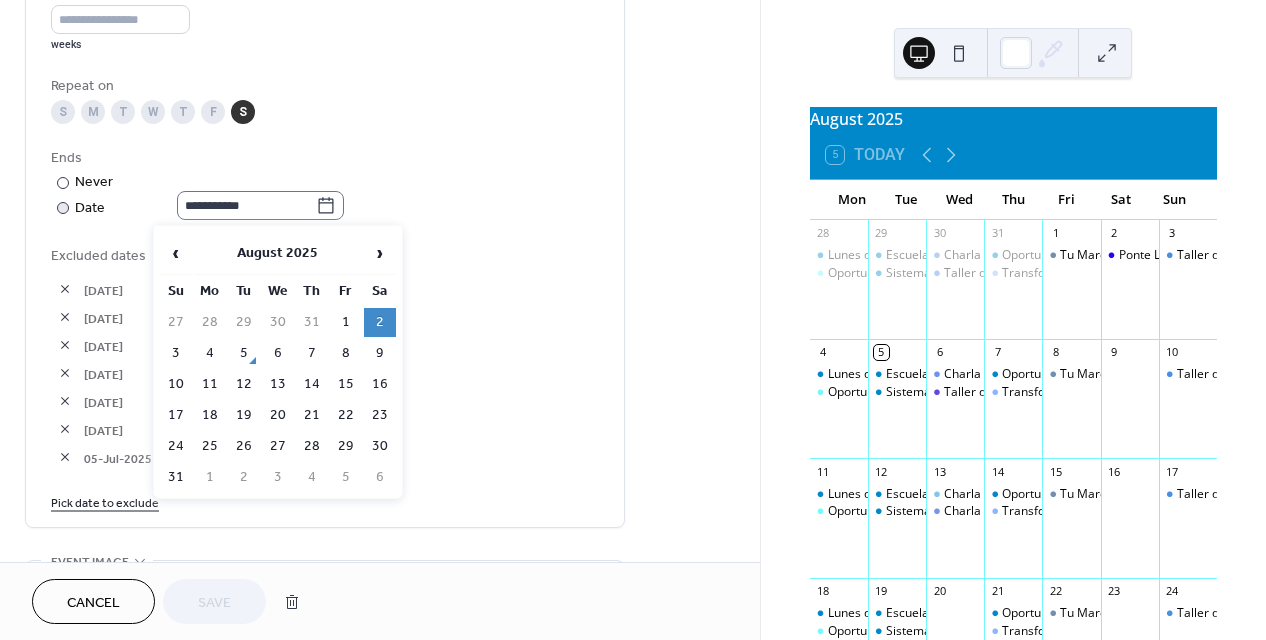 click 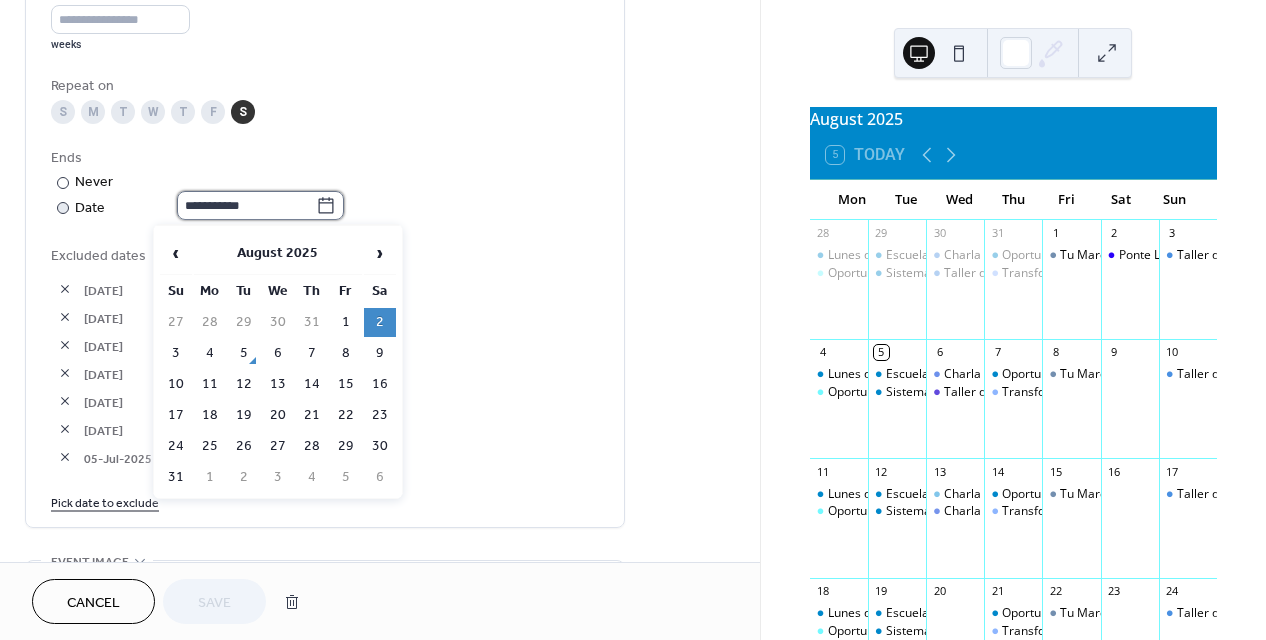 click on "**********" at bounding box center (246, 205) 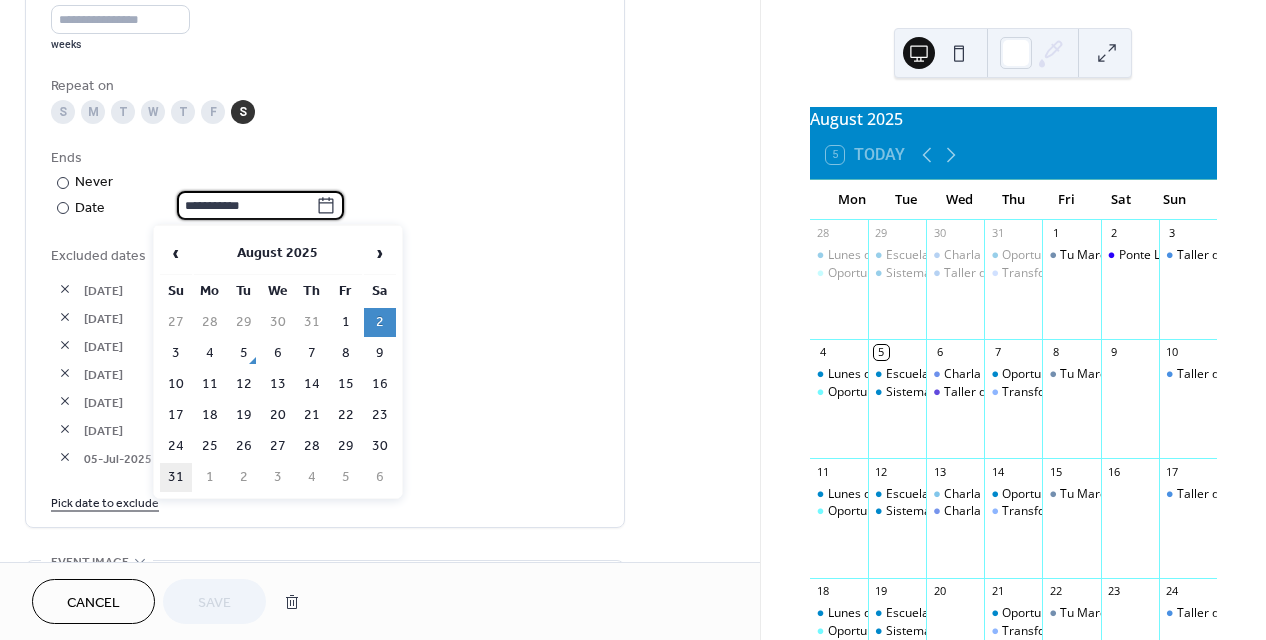 click on "31" at bounding box center [176, 477] 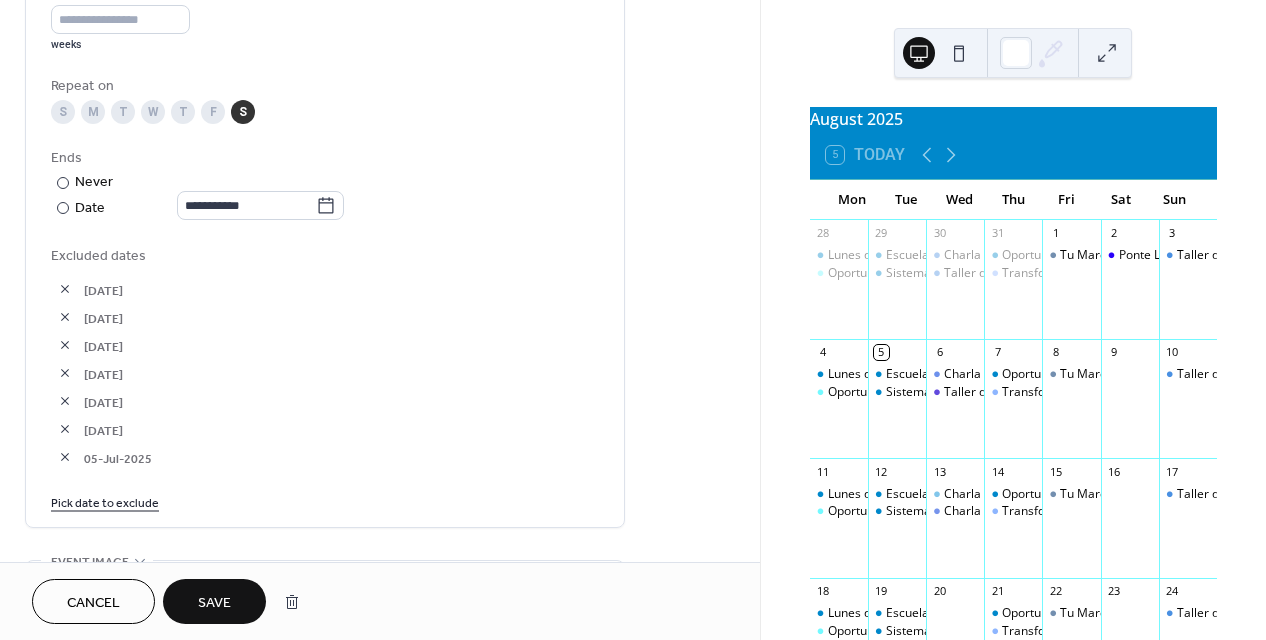 click on "Pick date to exclude" at bounding box center [105, 501] 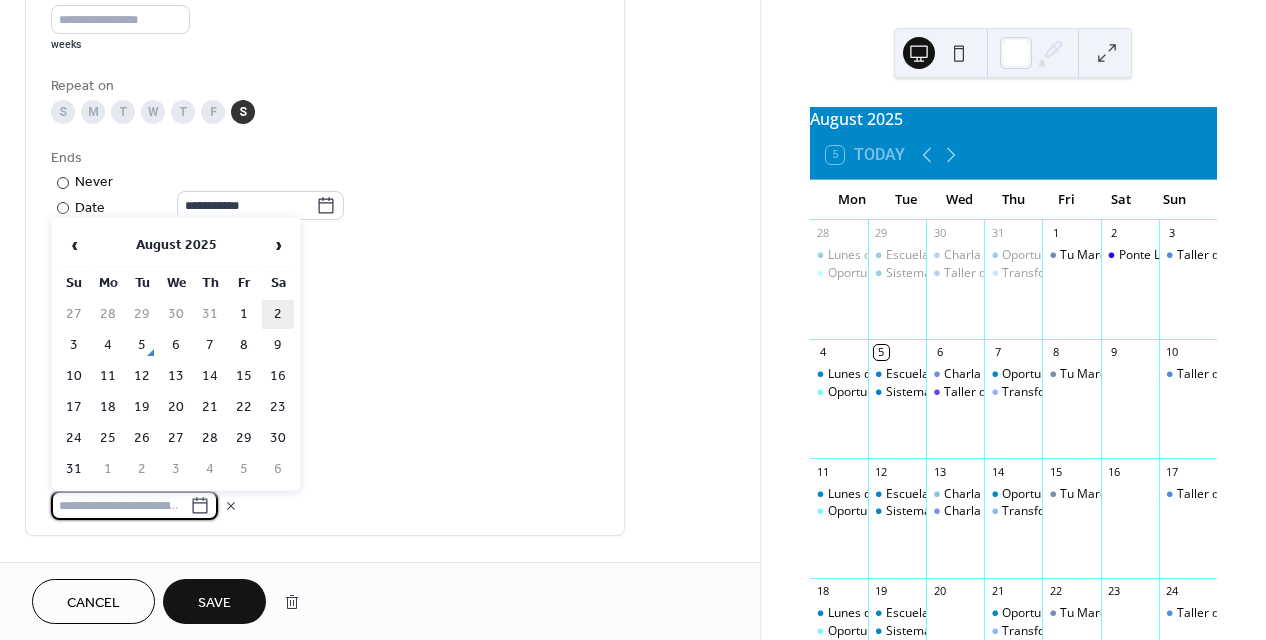 click on "2" at bounding box center [278, 314] 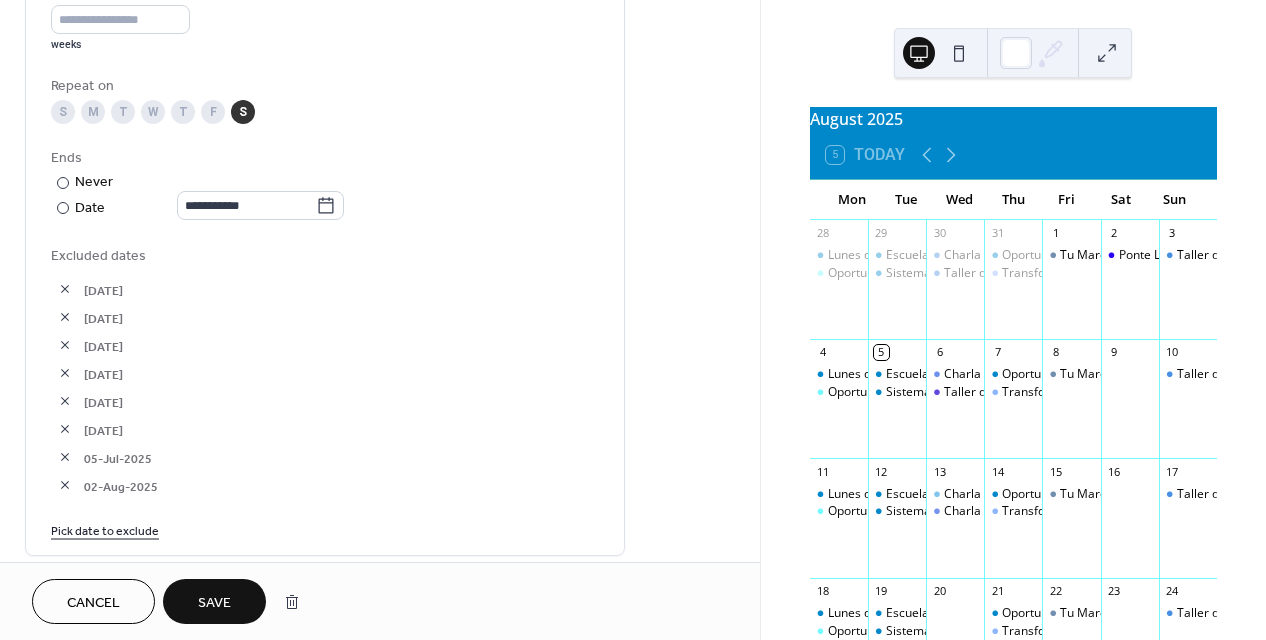 click on "Save" at bounding box center (214, 603) 